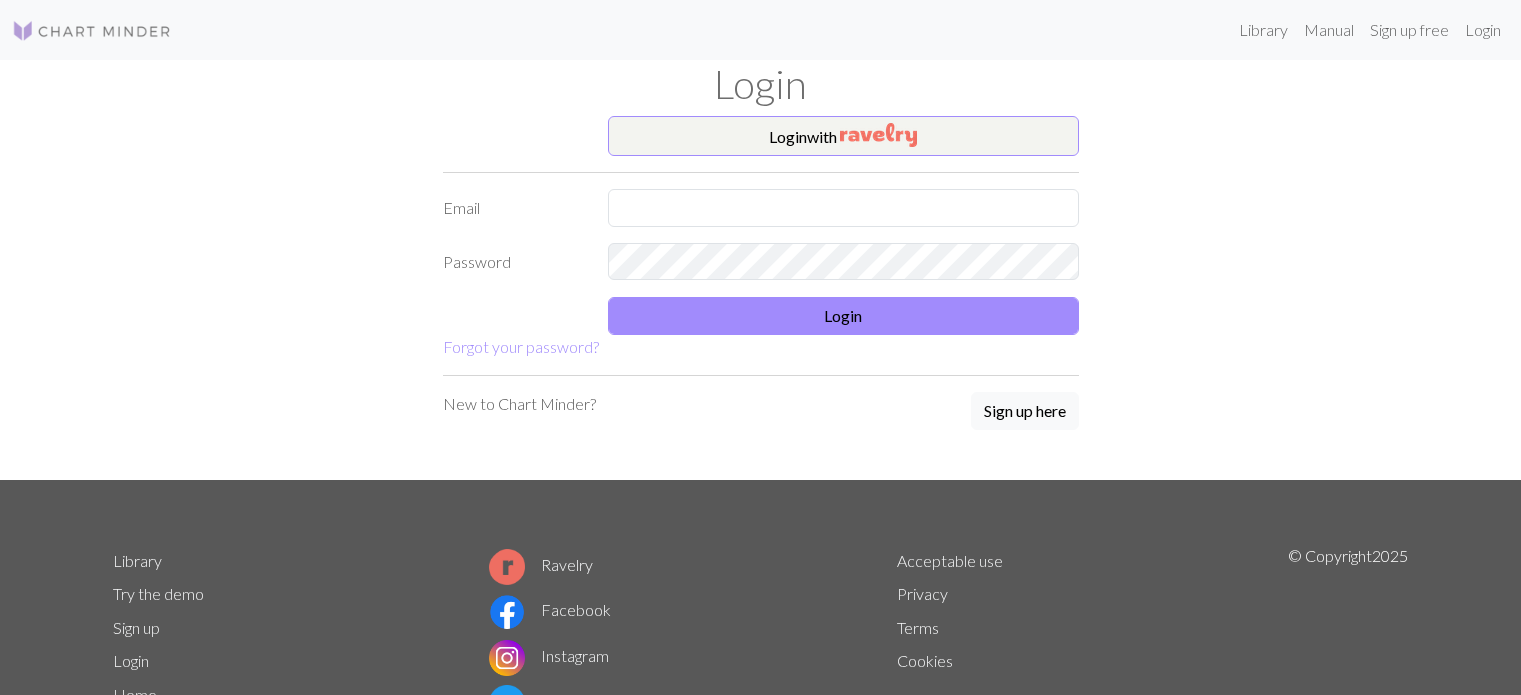 scroll, scrollTop: 0, scrollLeft: 0, axis: both 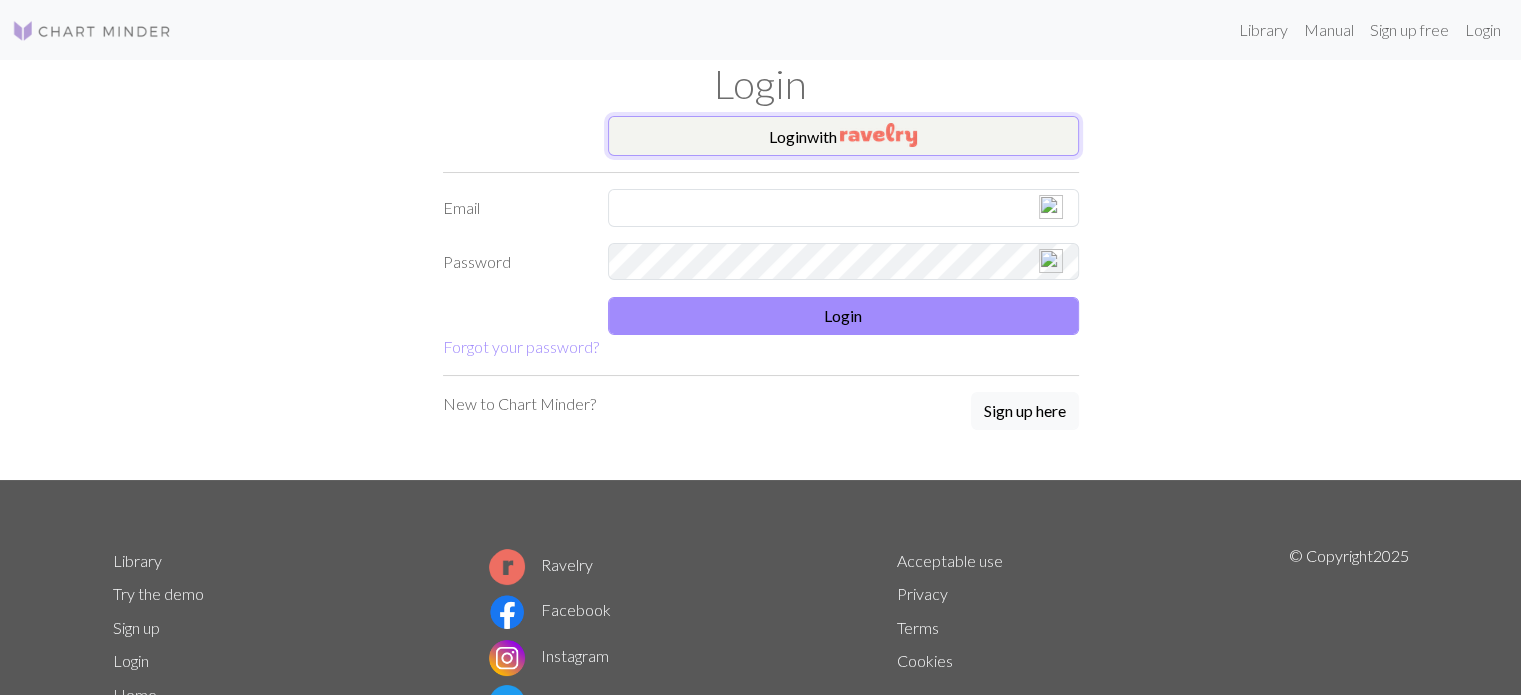 click on "Login  with" at bounding box center (843, 136) 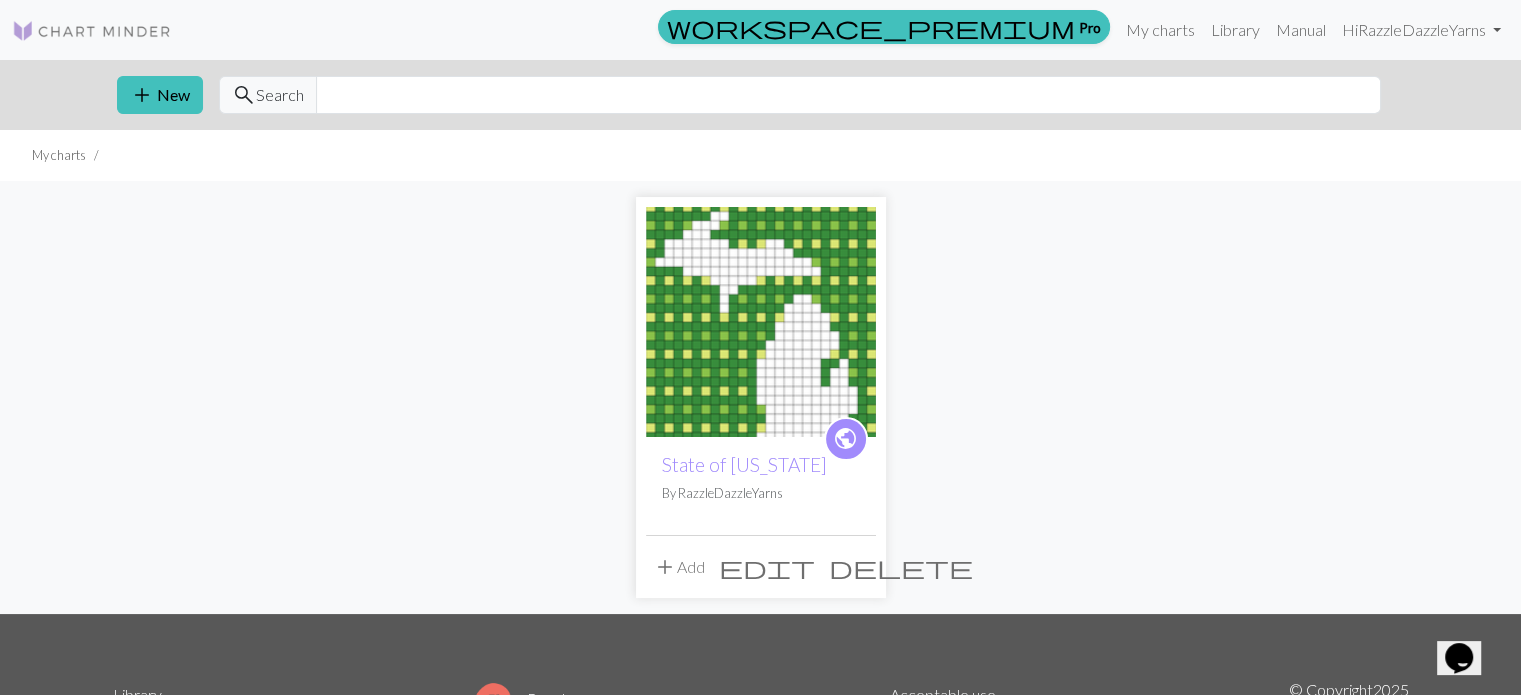 click on "delete" at bounding box center [901, 567] 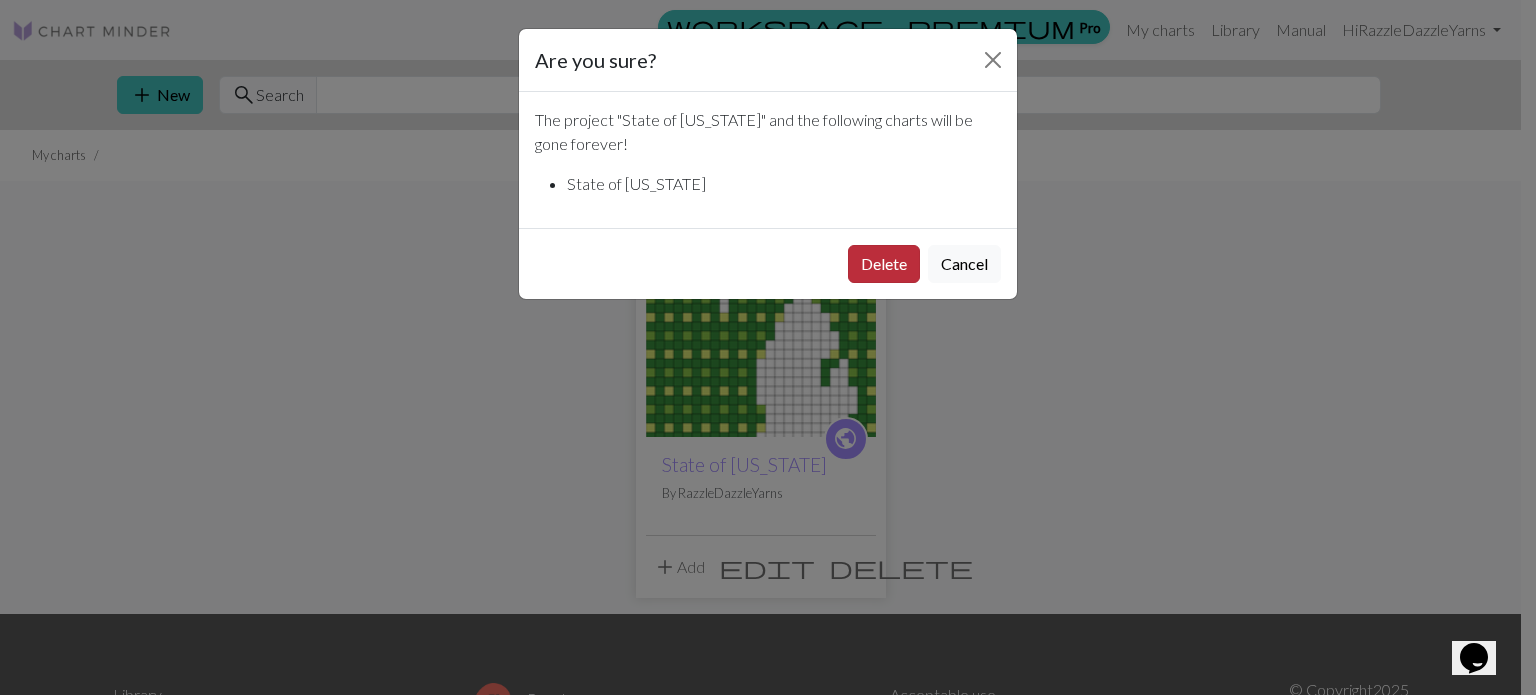 click on "Delete" at bounding box center [884, 264] 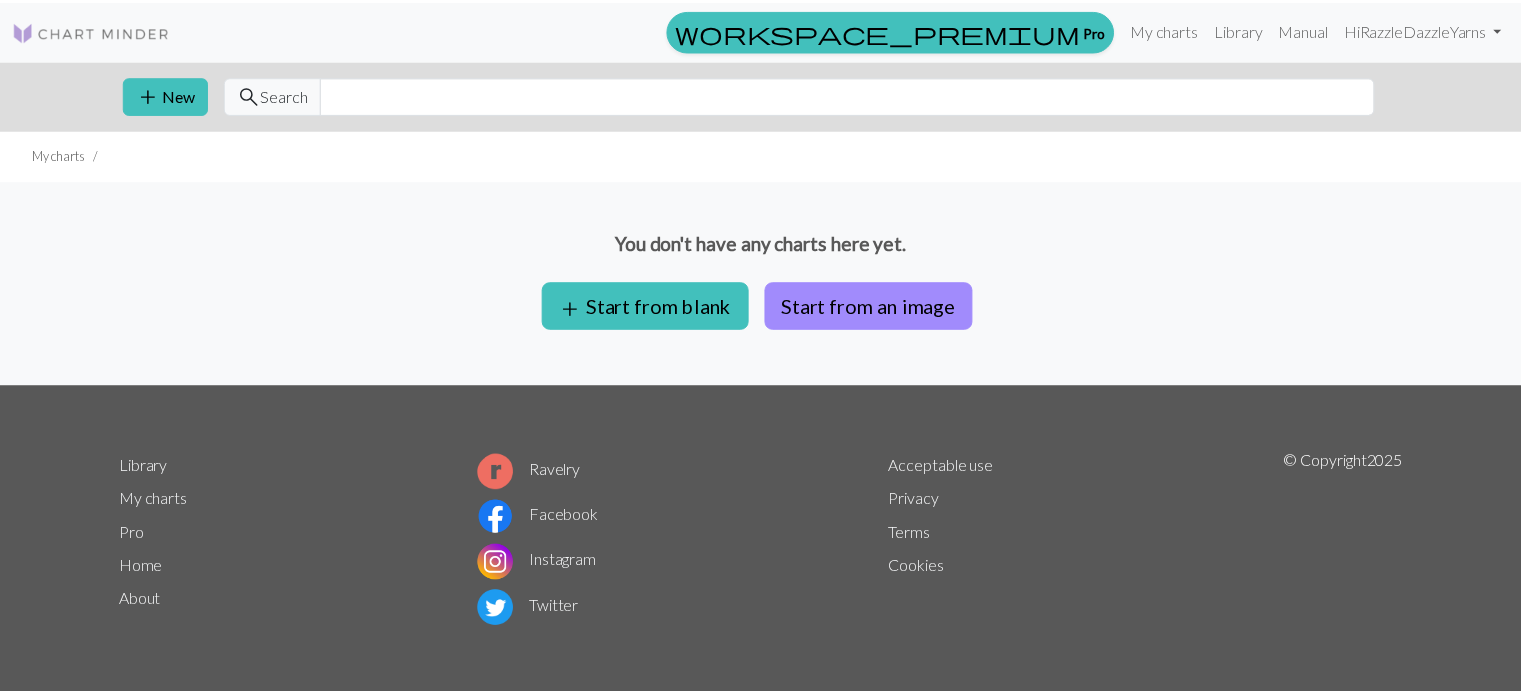 scroll, scrollTop: 0, scrollLeft: 0, axis: both 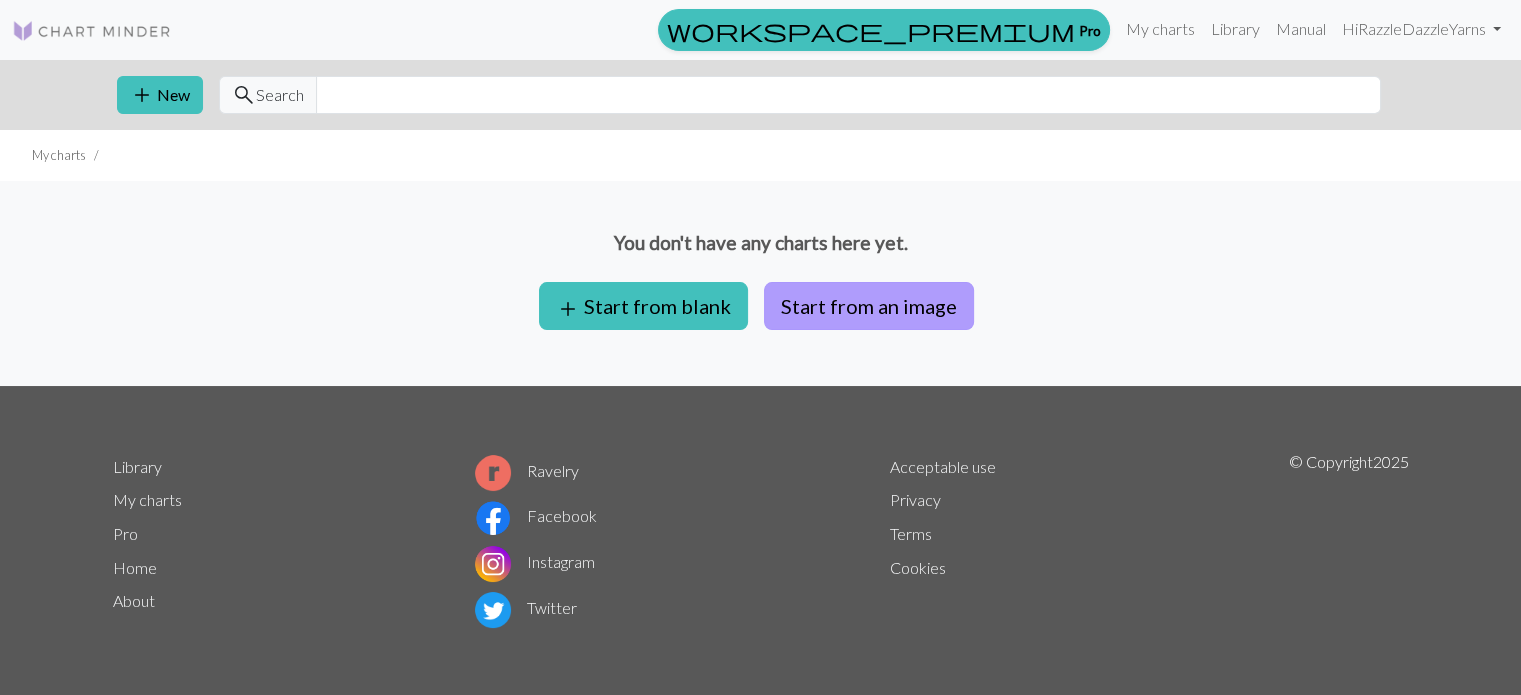 click on "Start from an image" at bounding box center [869, 306] 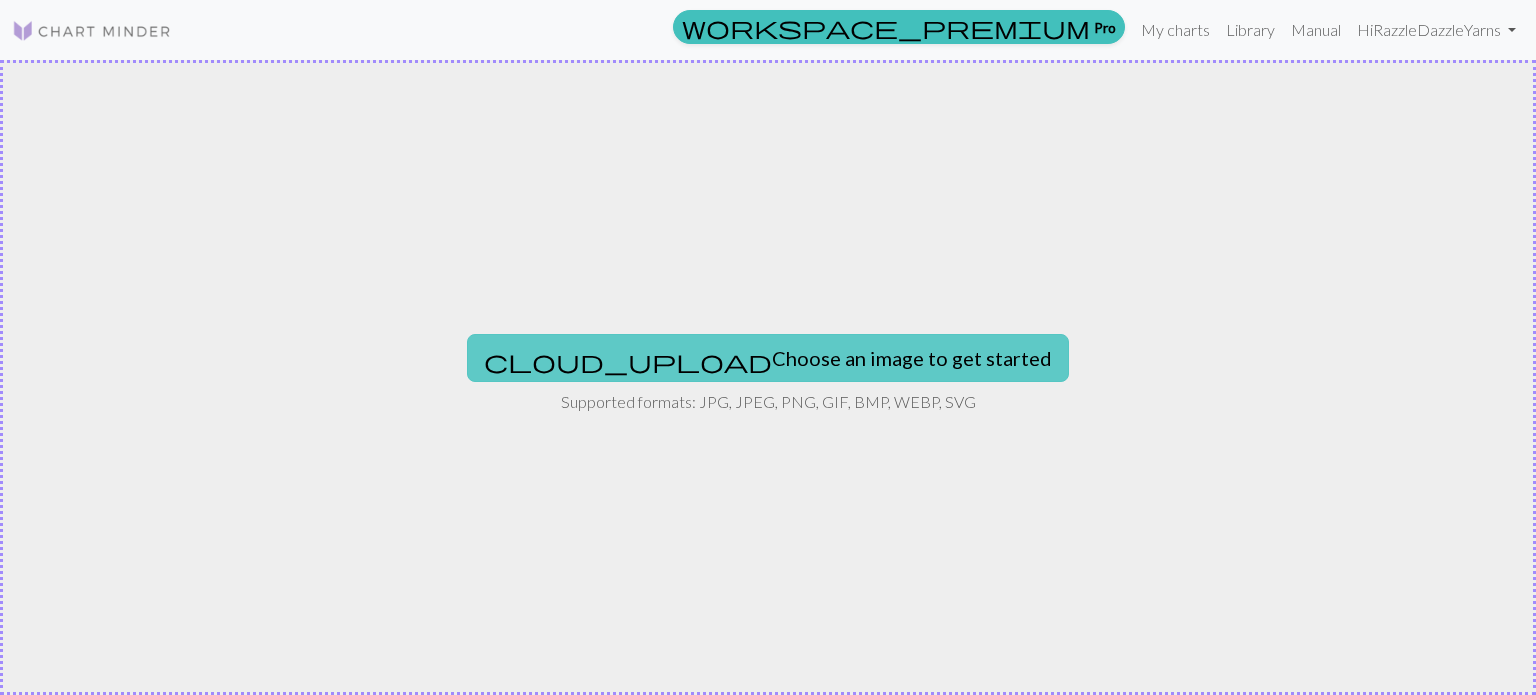 click on "cloud_upload  Choose an image to get started" at bounding box center (768, 358) 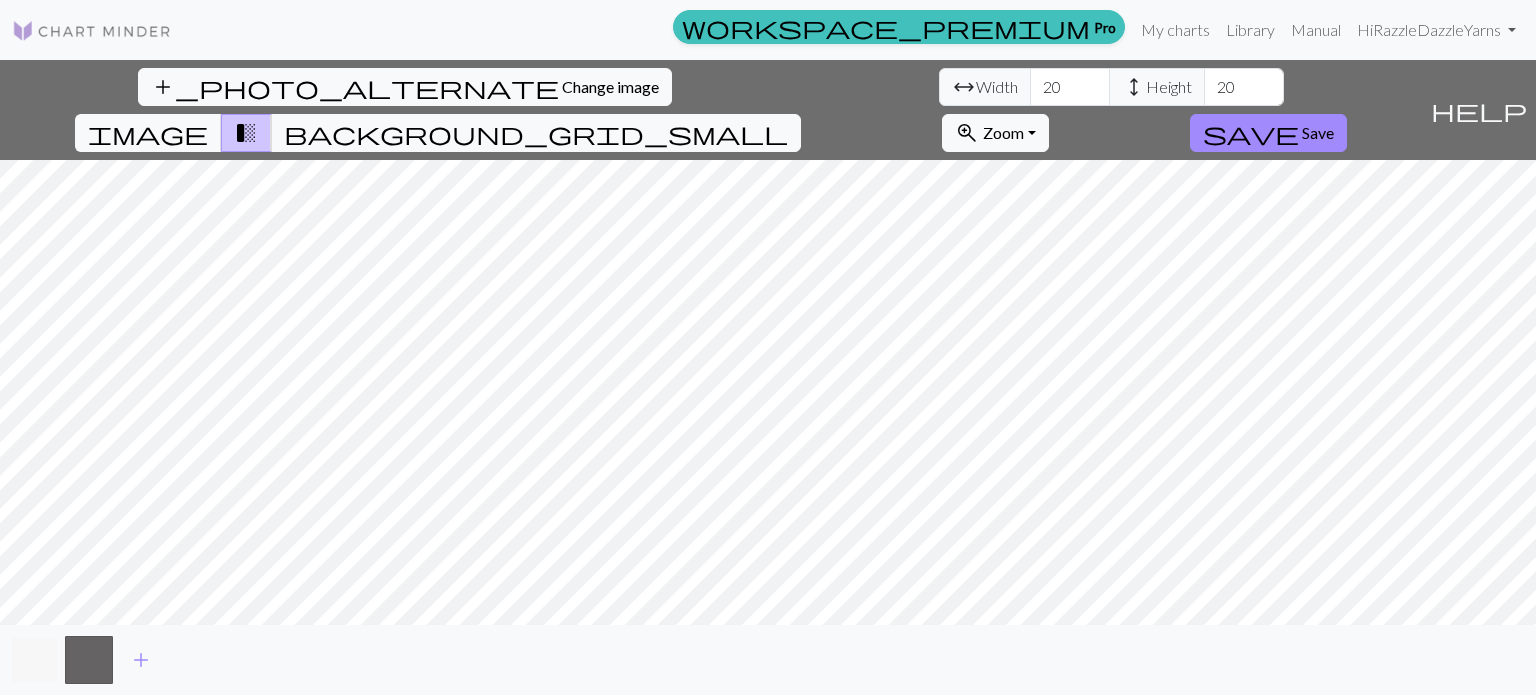 click at bounding box center [35, 660] 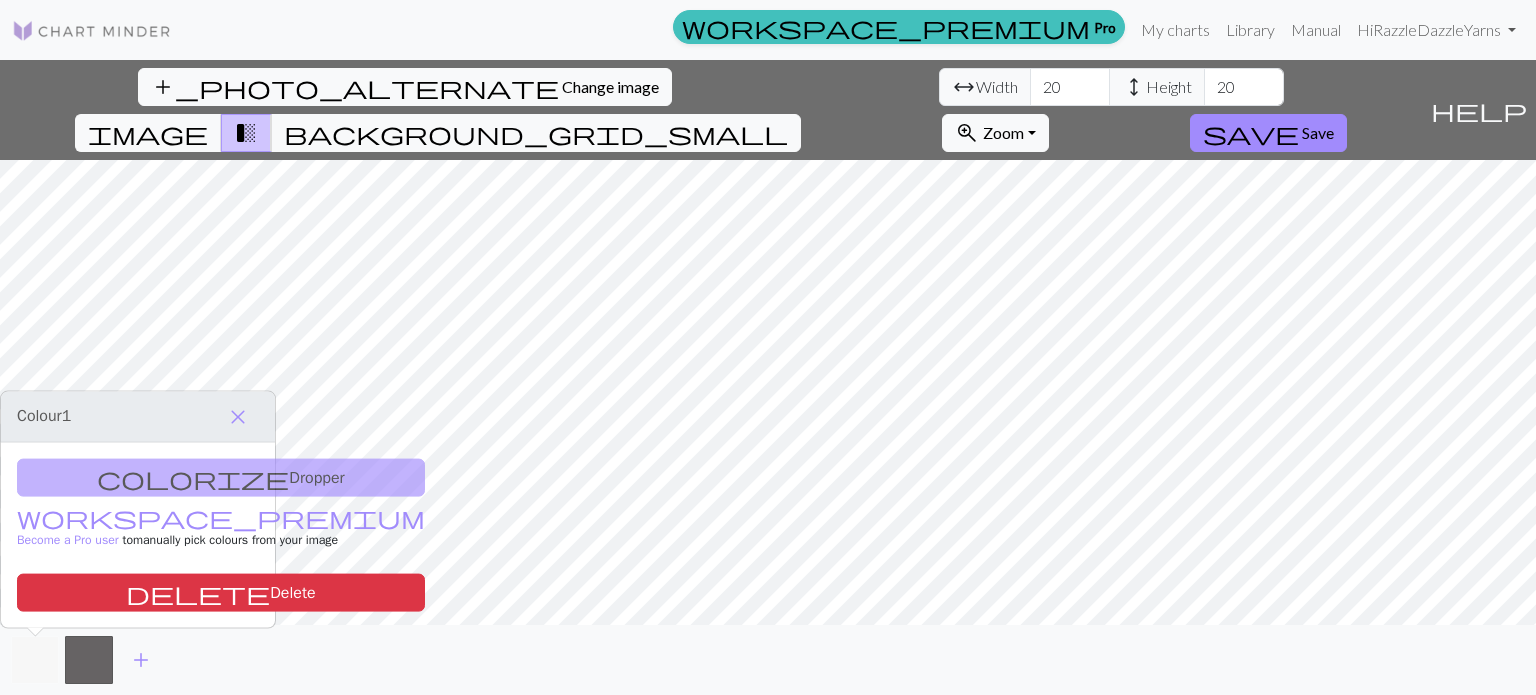 click at bounding box center (35, 660) 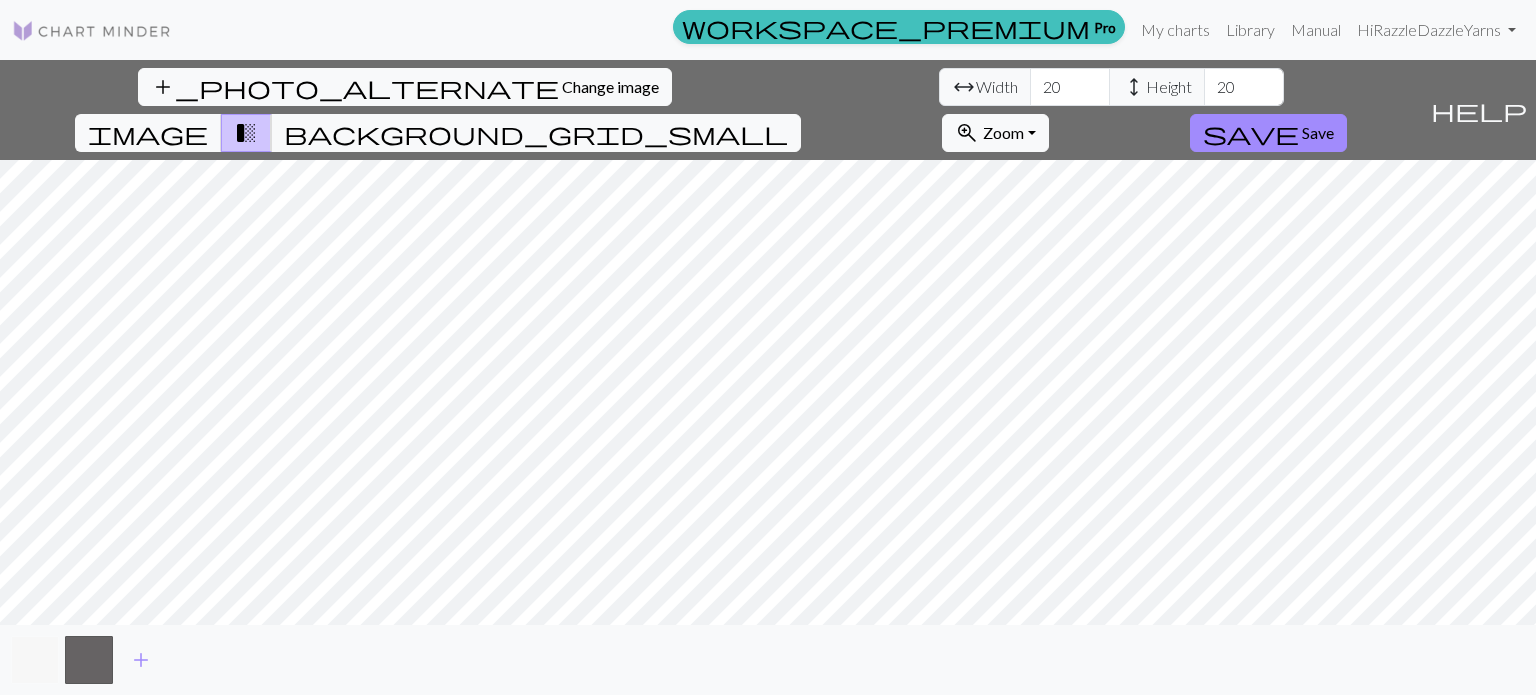 click at bounding box center (35, 660) 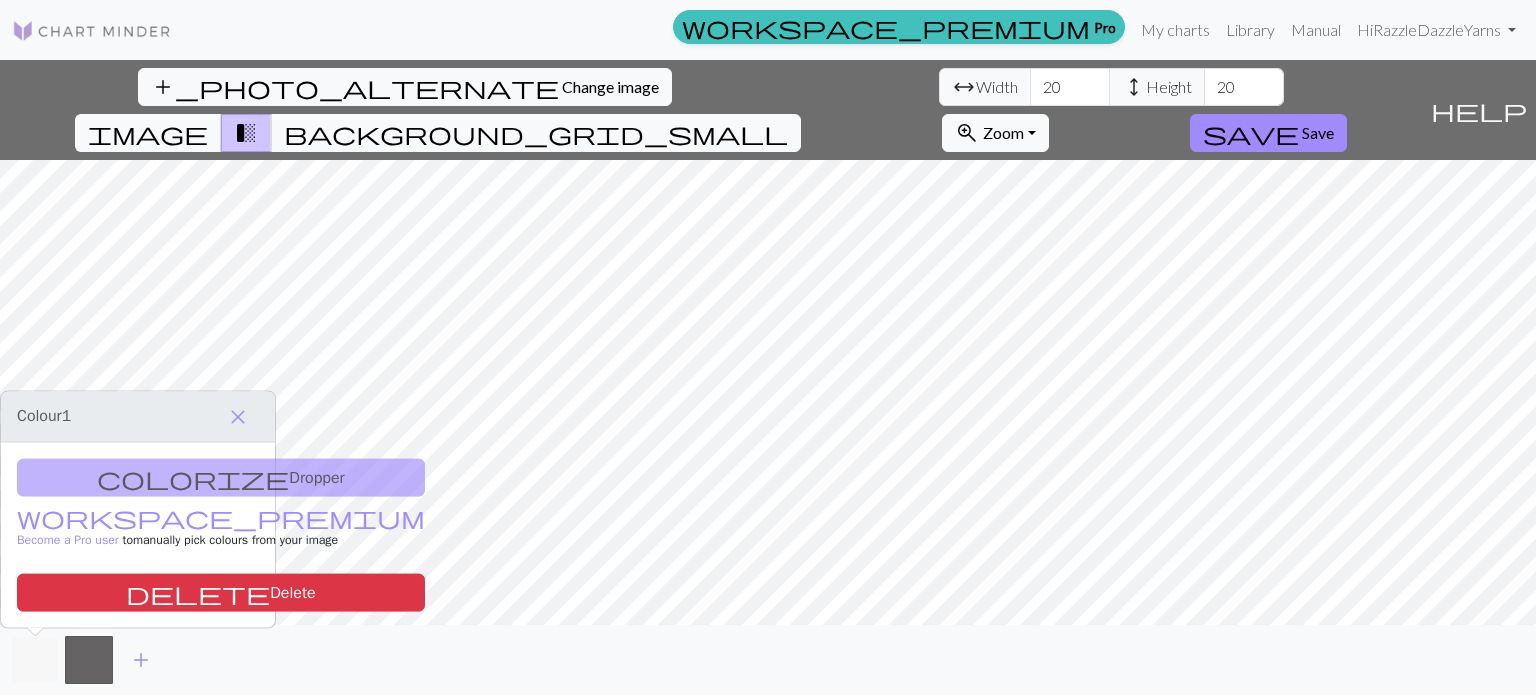 click at bounding box center [35, 660] 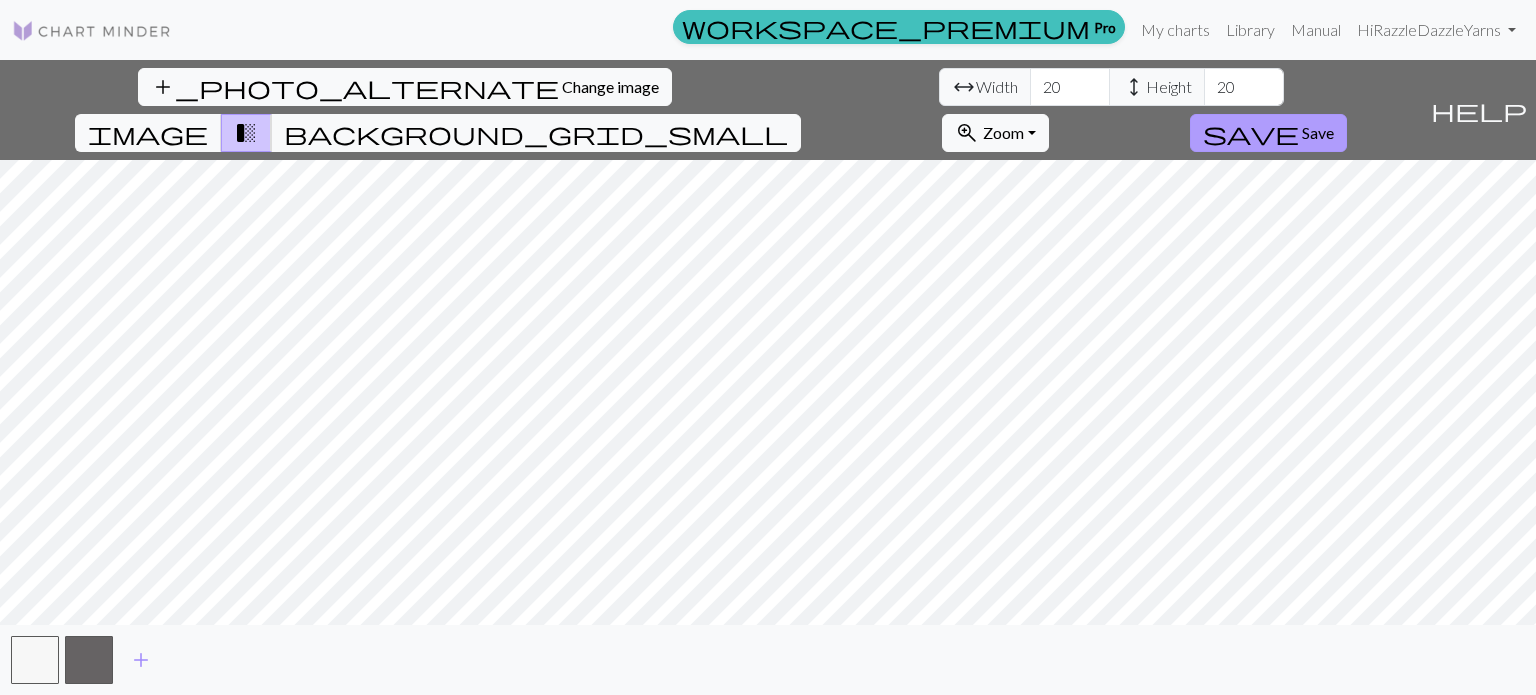 click on "save   Save" at bounding box center (1268, 133) 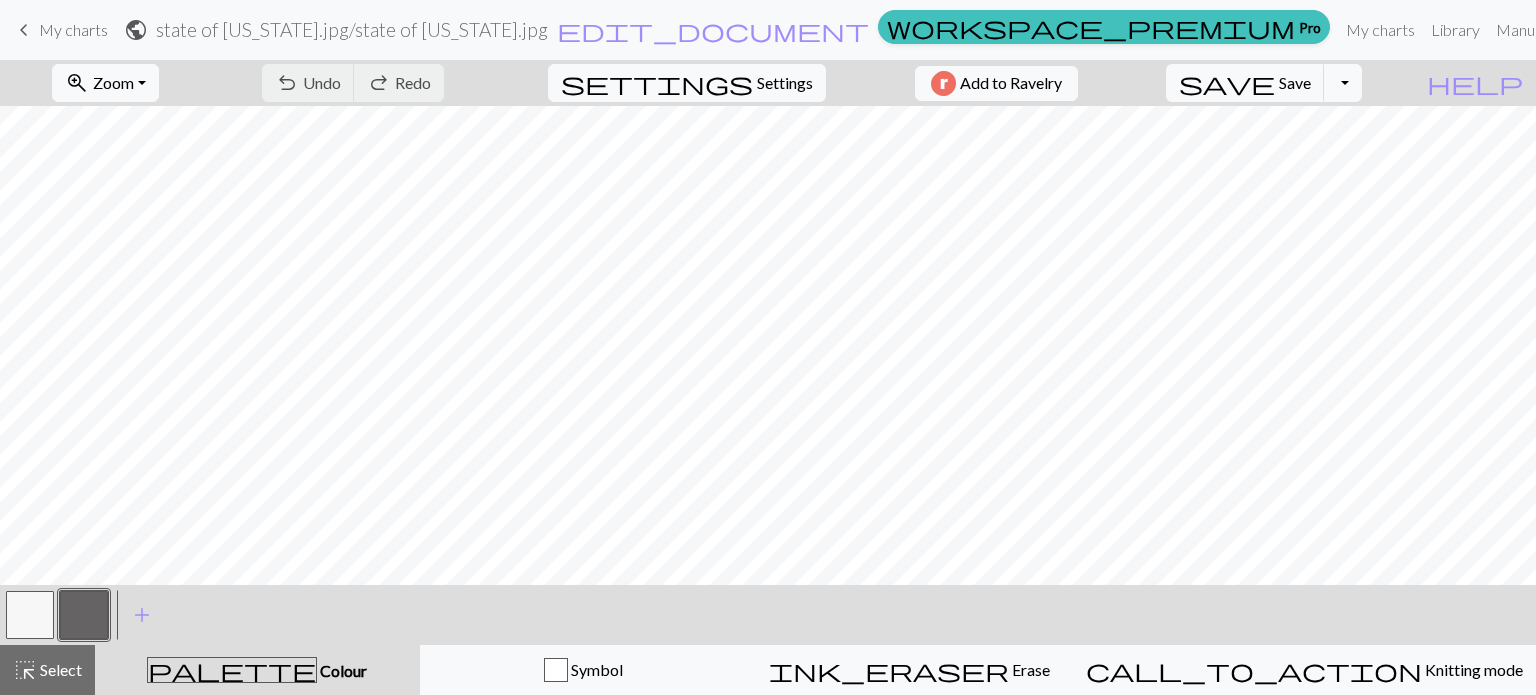 click on "undo Undo Undo redo Redo Redo" at bounding box center (353, 83) 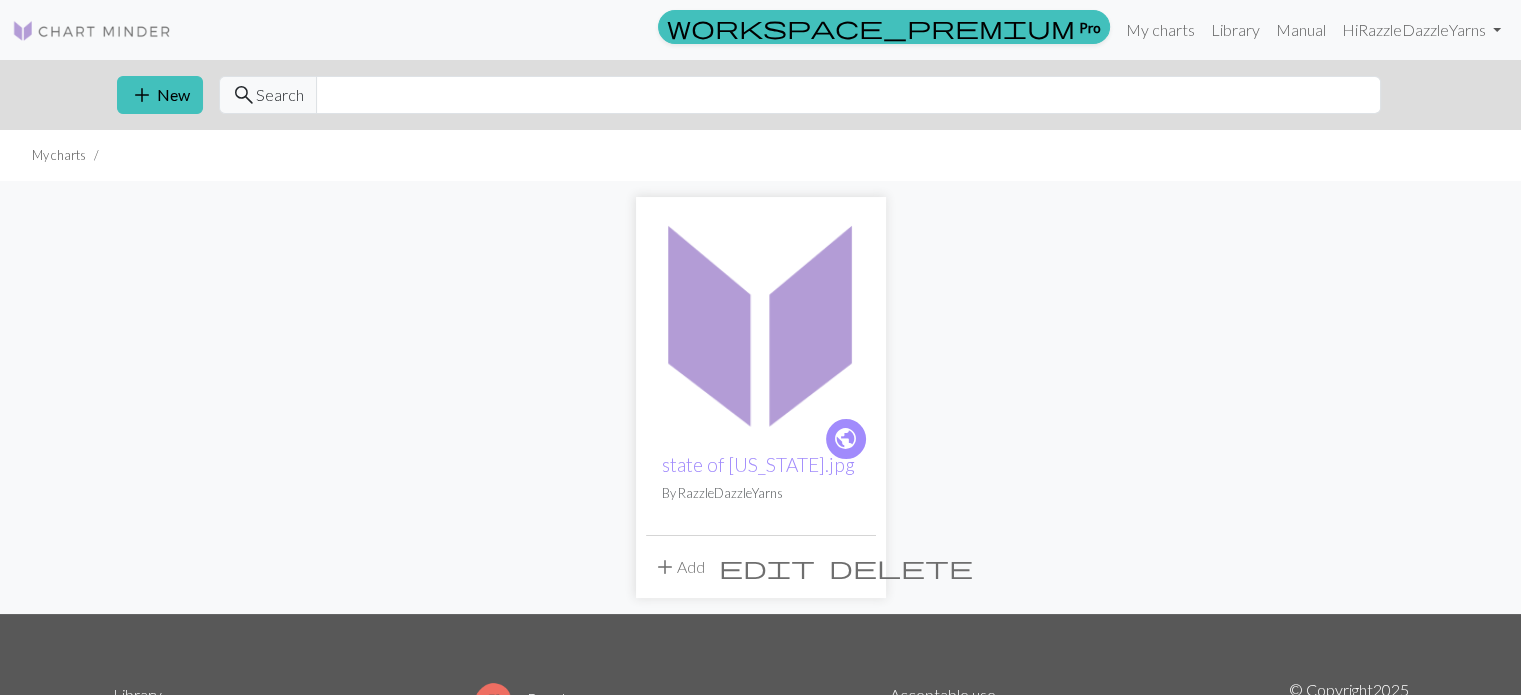 click on "delete" at bounding box center [901, 567] 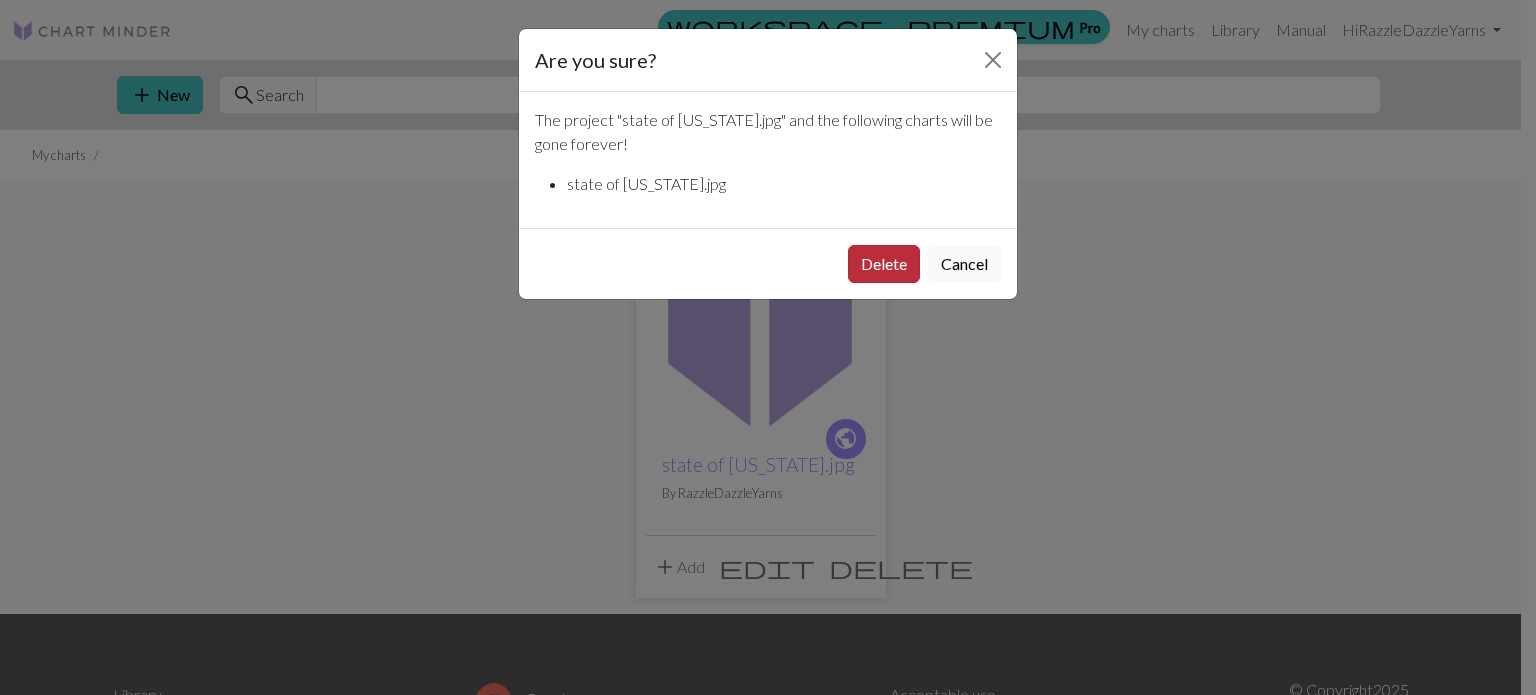 click on "Delete" at bounding box center [884, 264] 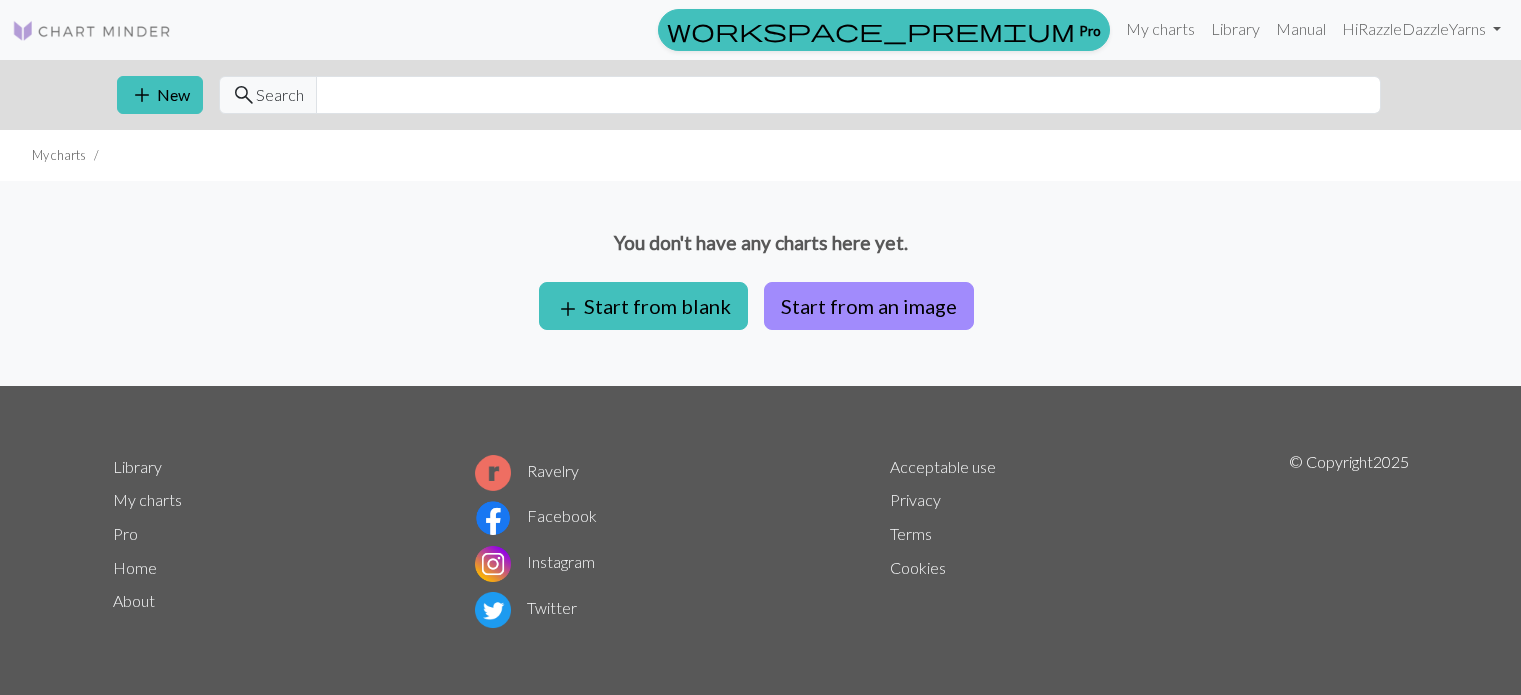 scroll, scrollTop: 0, scrollLeft: 0, axis: both 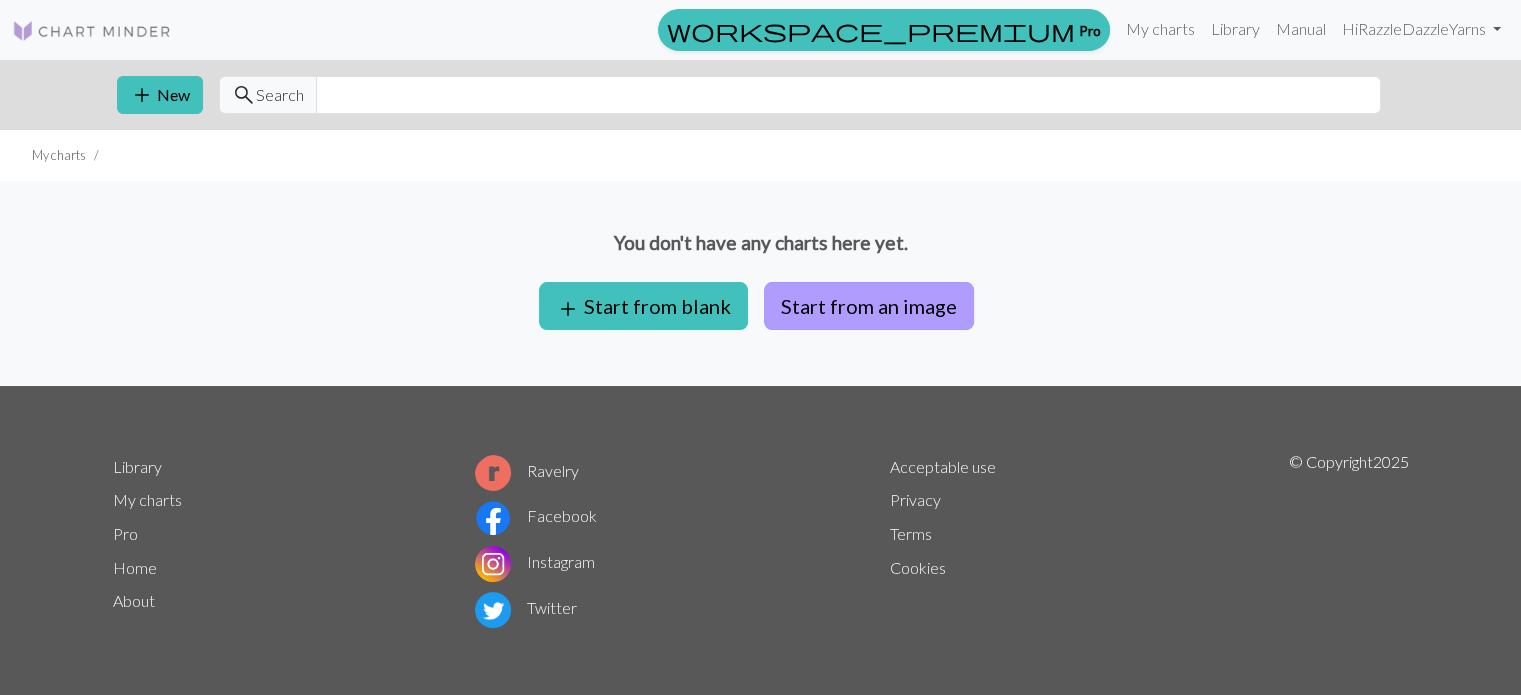 click on "Start from an image" at bounding box center [869, 306] 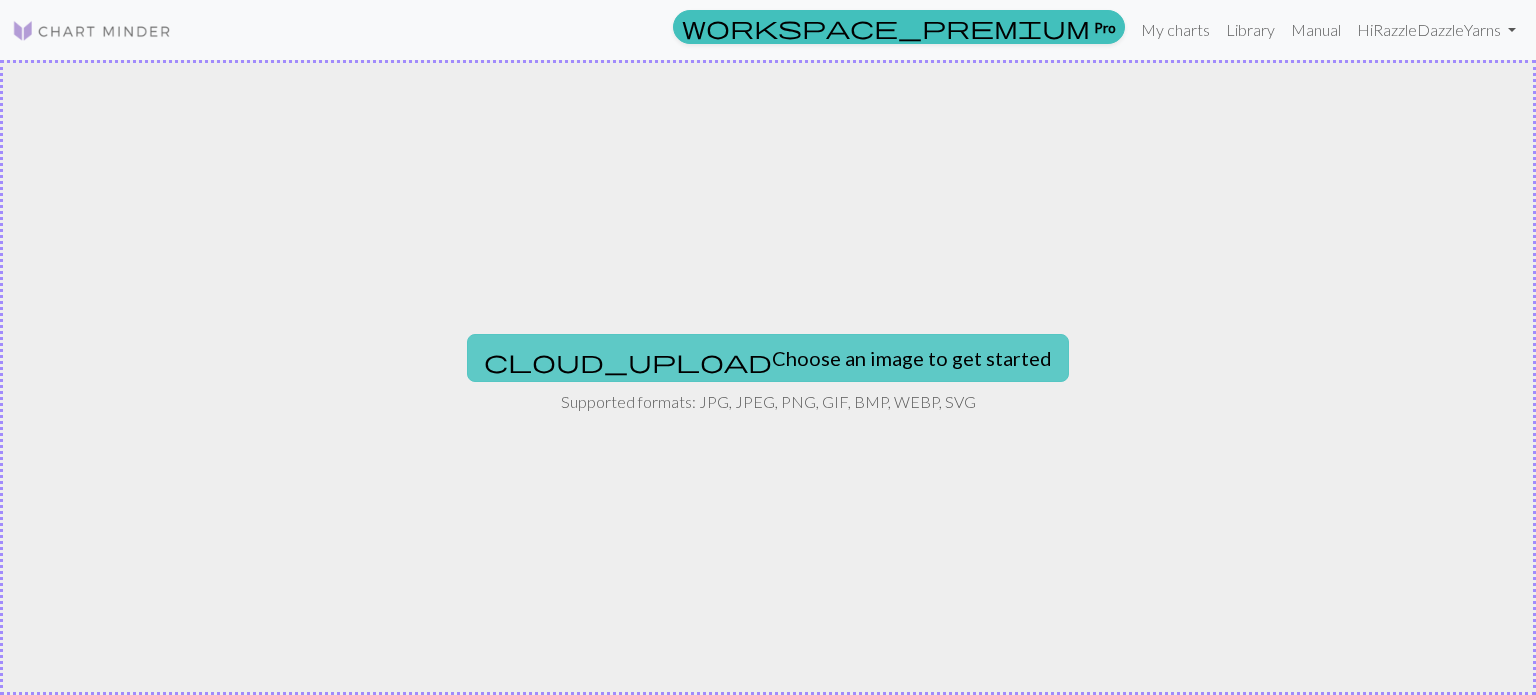 click on "cloud_upload  Choose an image to get started" at bounding box center [768, 358] 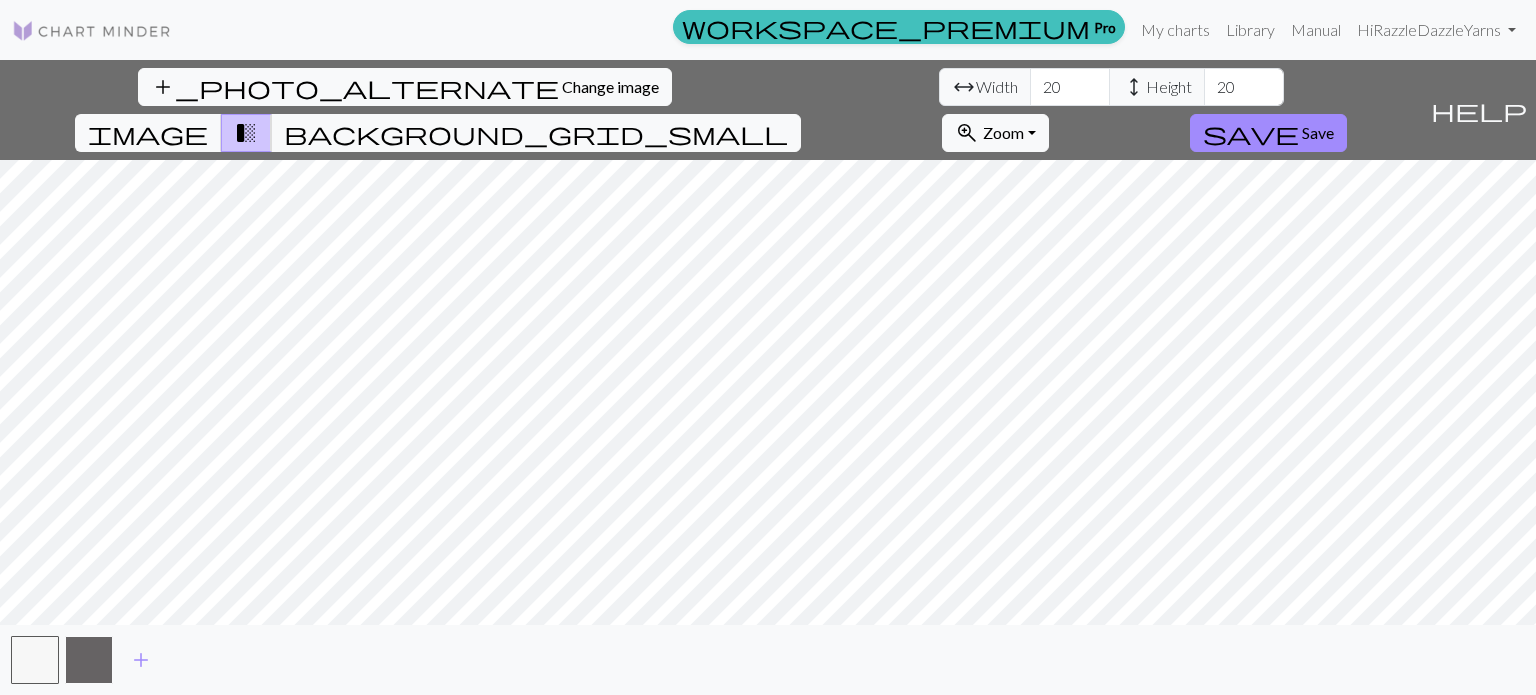 click at bounding box center [89, 660] 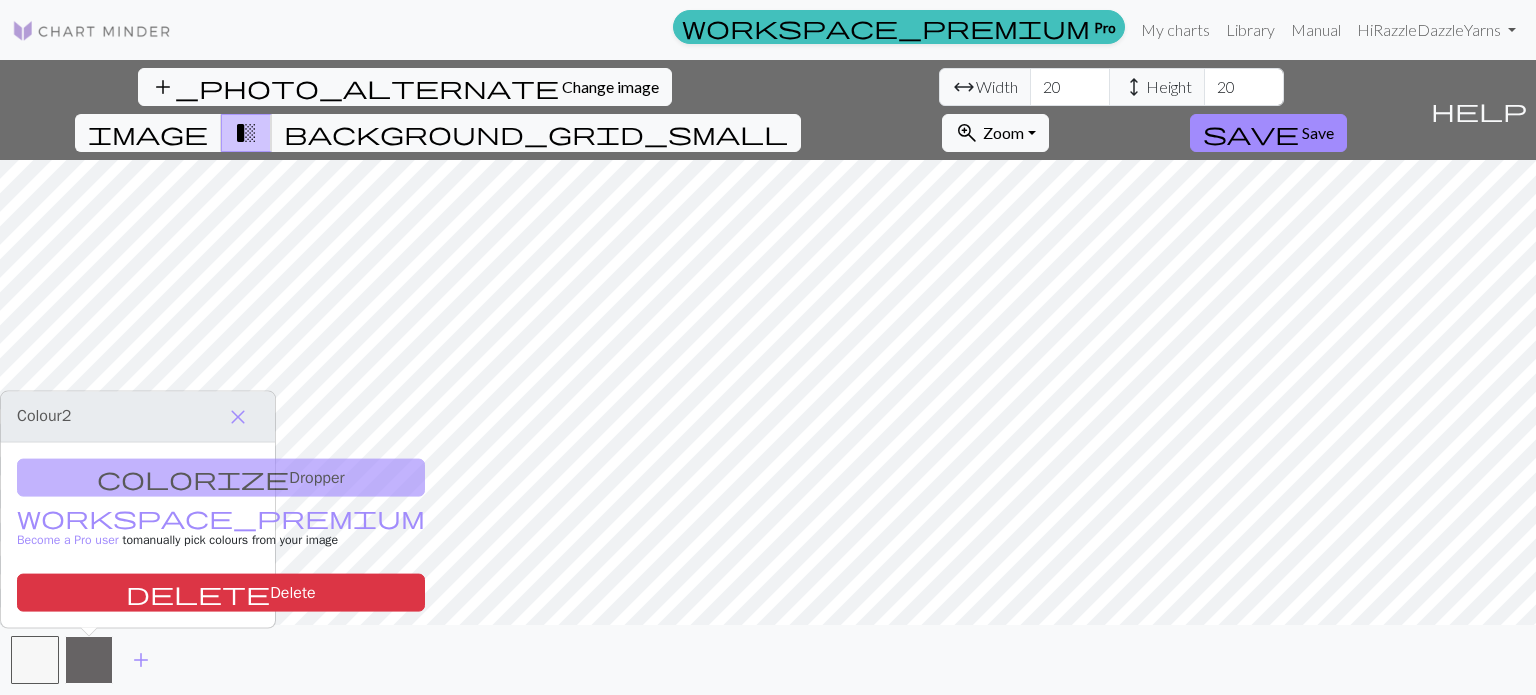 click at bounding box center [89, 660] 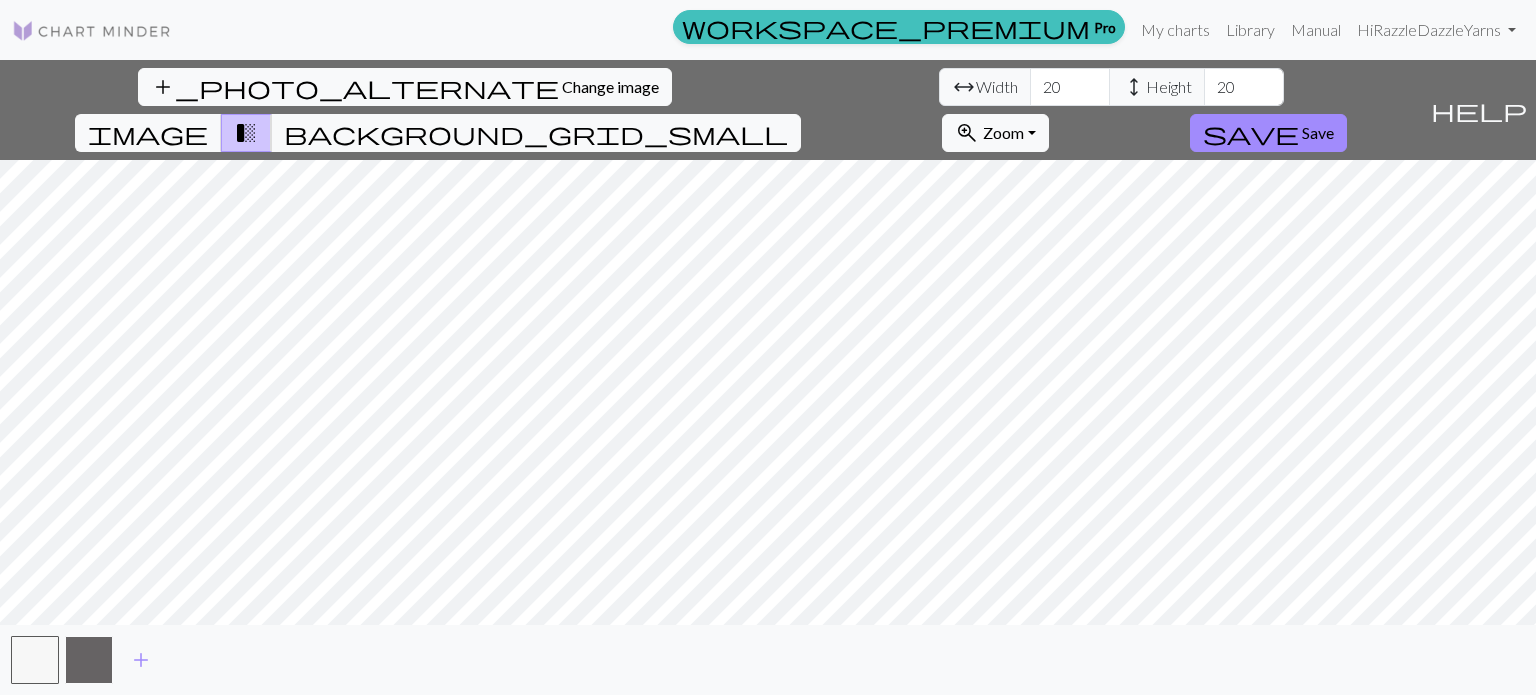 click at bounding box center [89, 660] 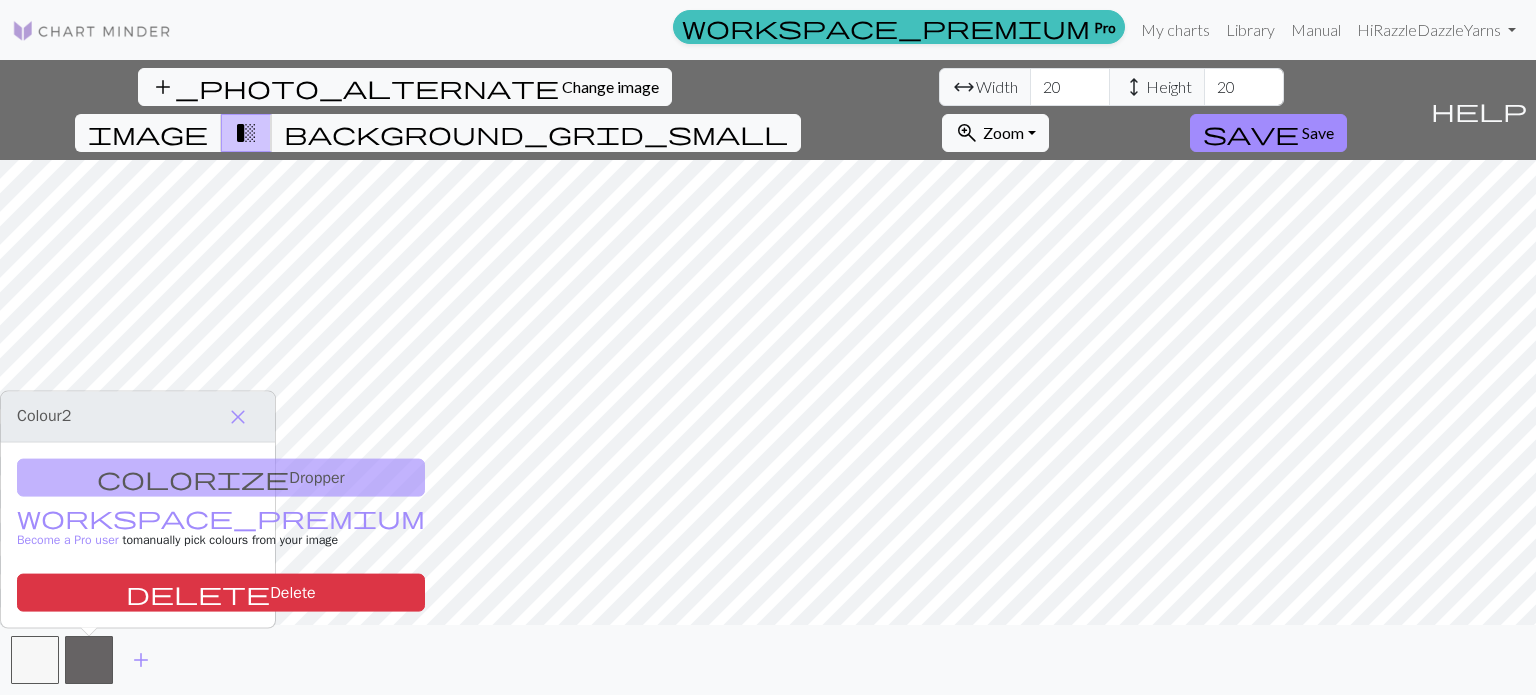 click on "add" at bounding box center [768, 660] 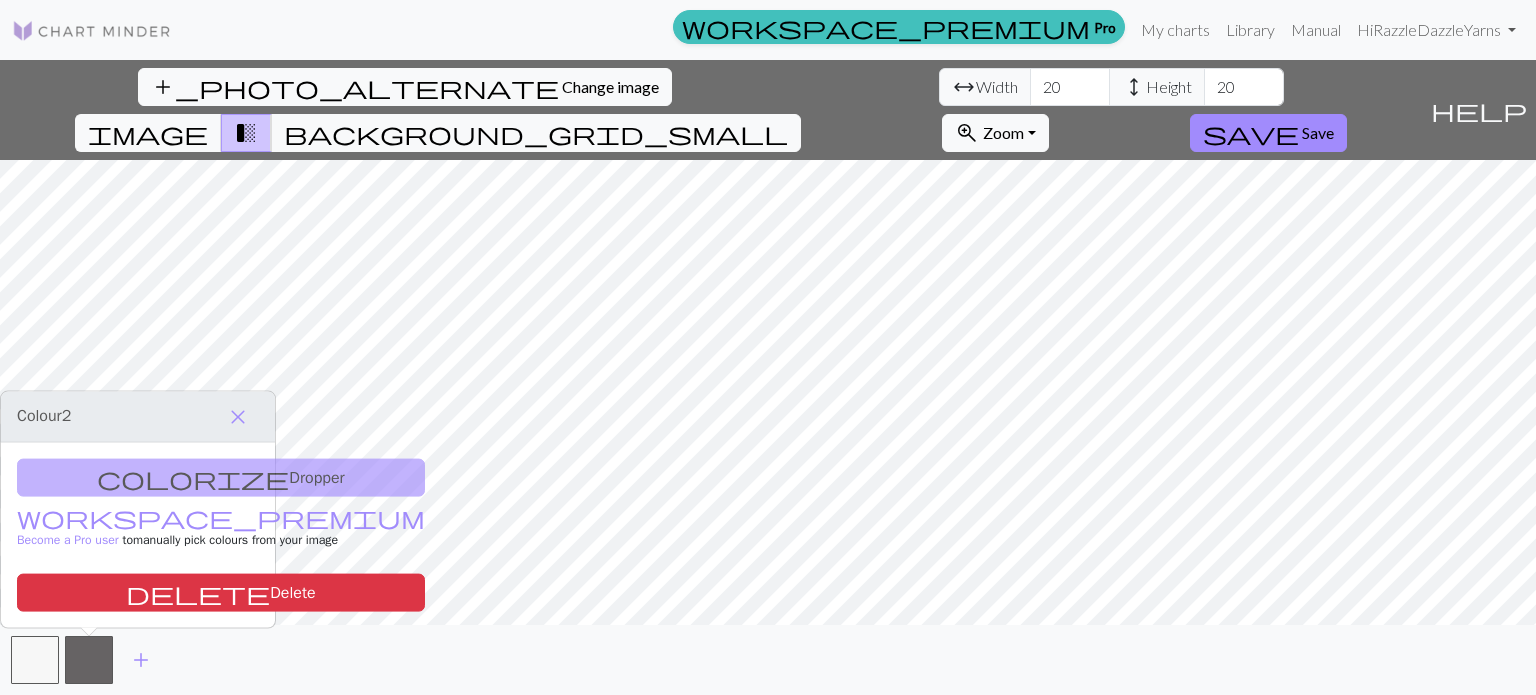 click on "add" at bounding box center [768, 660] 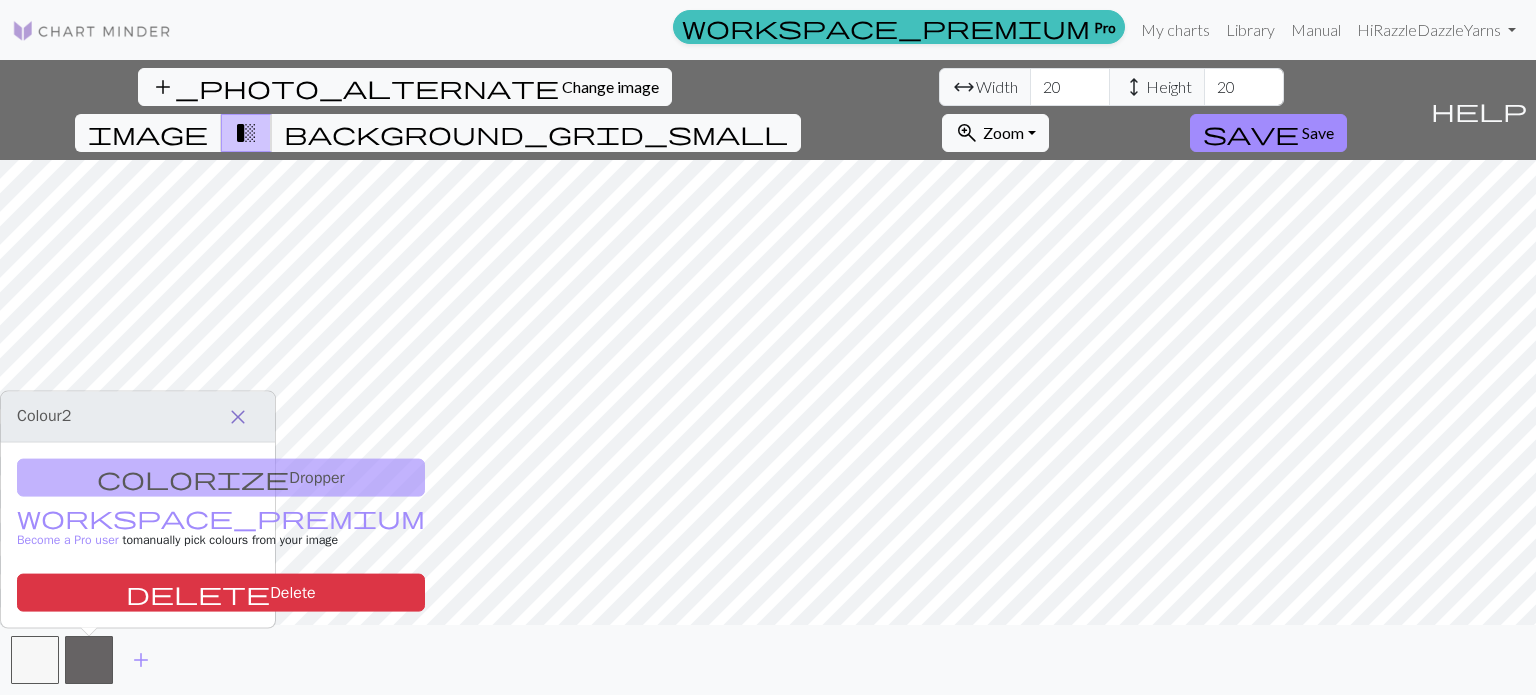click on "close" at bounding box center [238, 417] 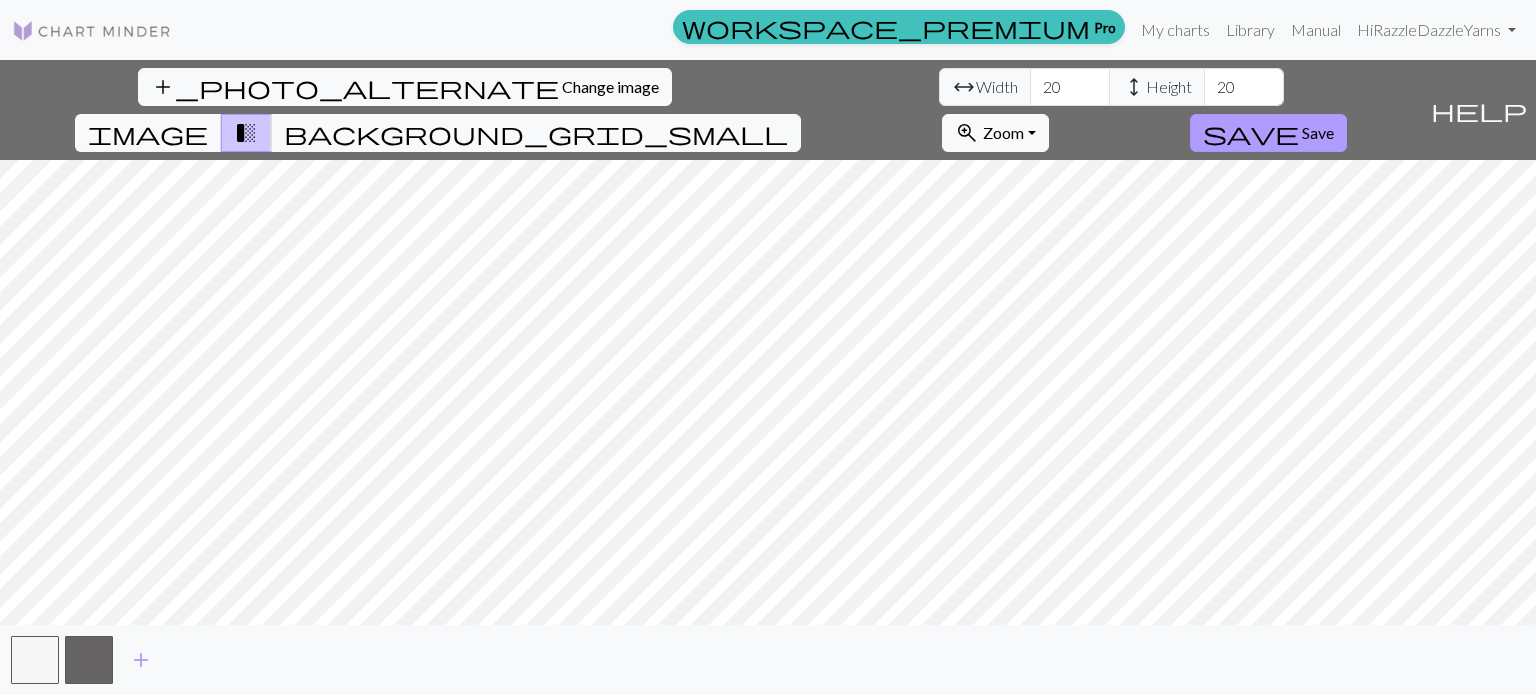 click on "save" at bounding box center (1251, 133) 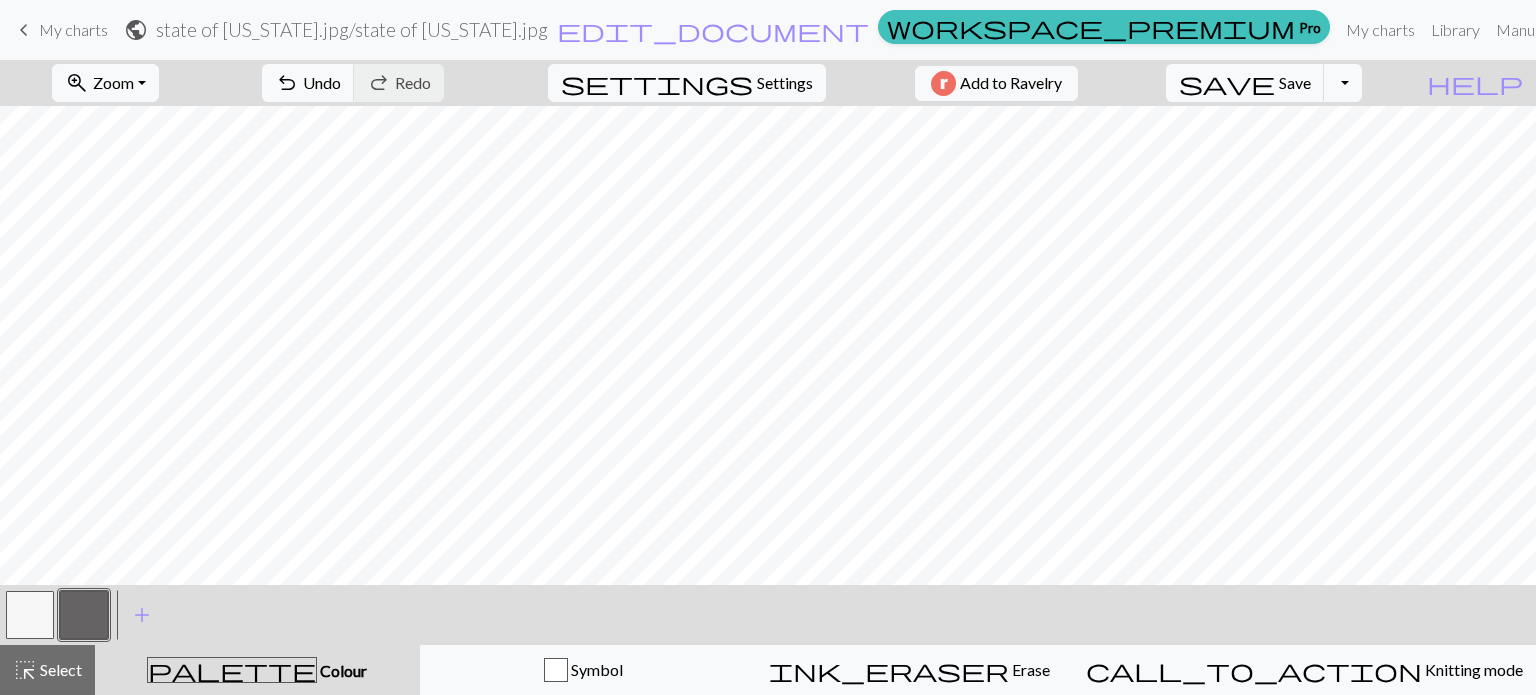 click on "My charts" at bounding box center [73, 29] 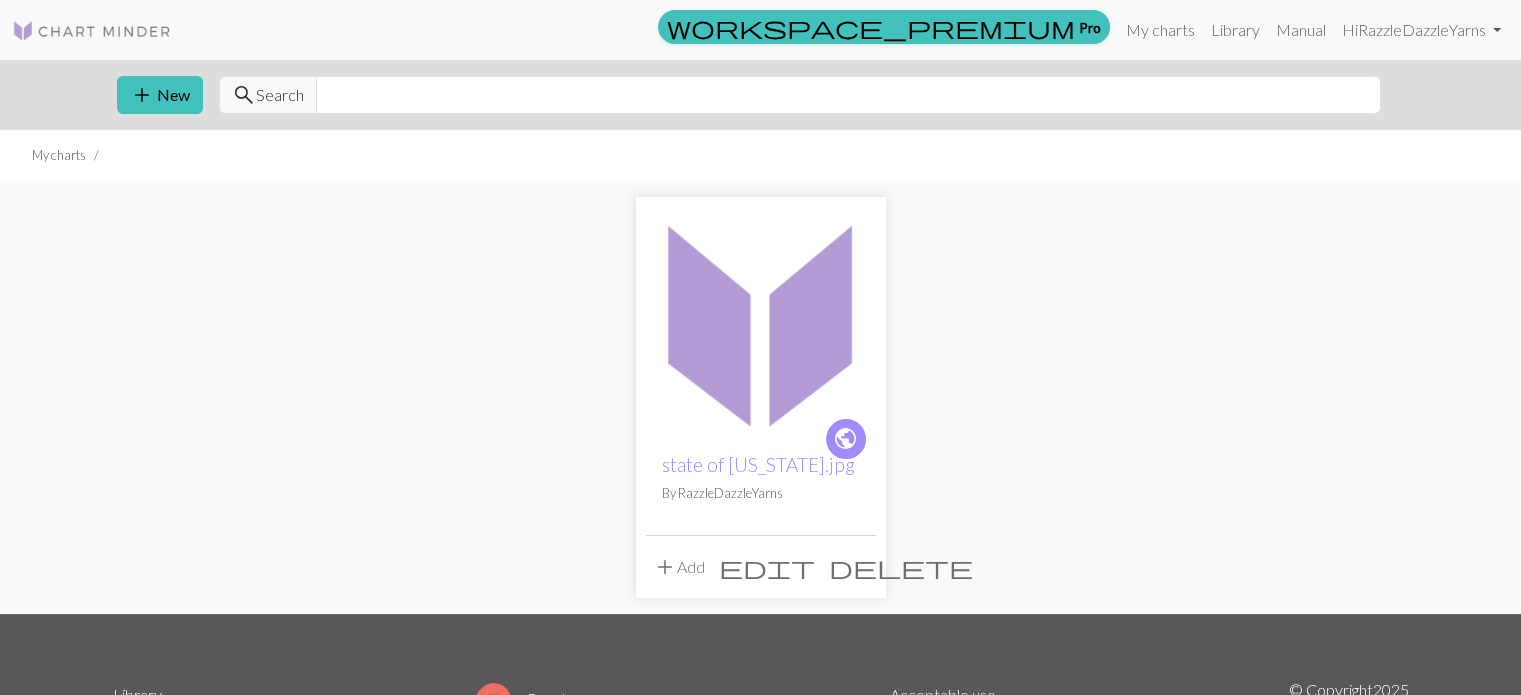 click on "delete" at bounding box center [901, 567] 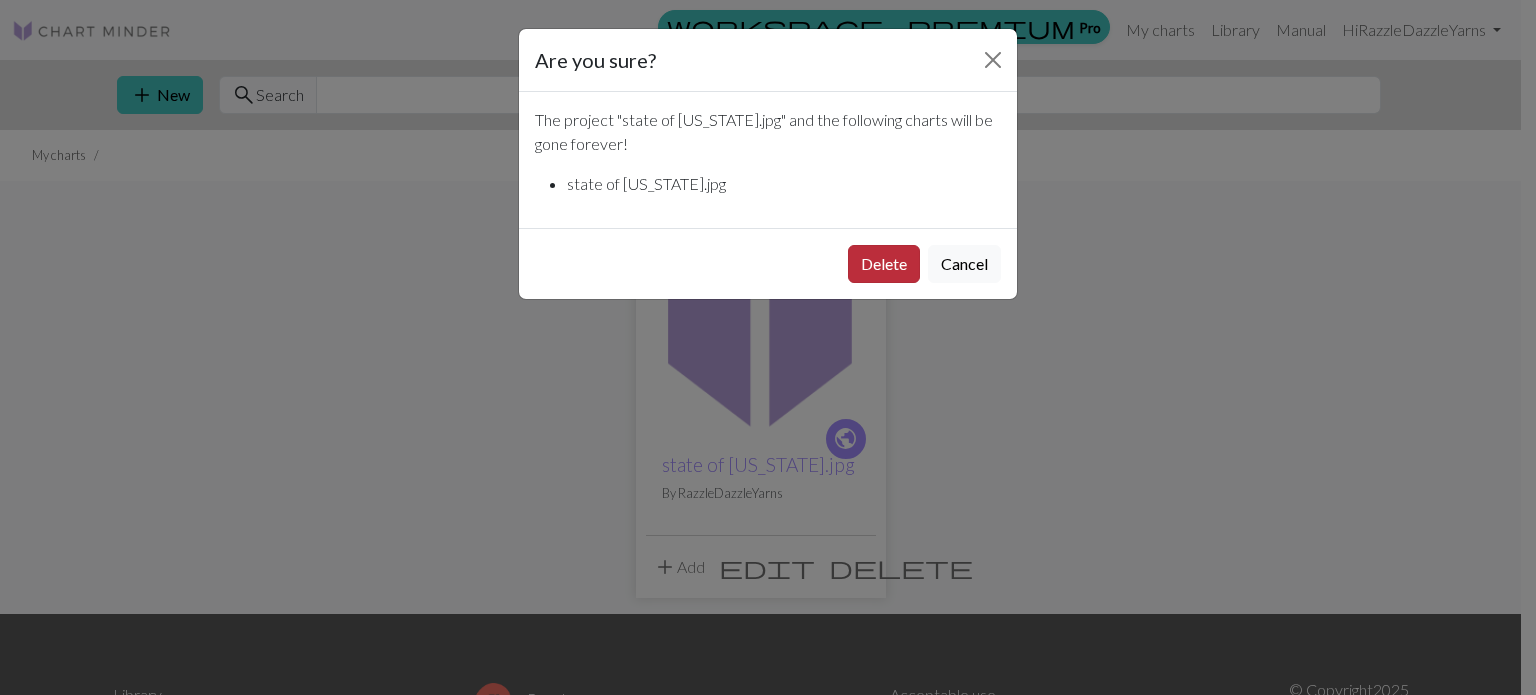 click on "Delete" at bounding box center (884, 264) 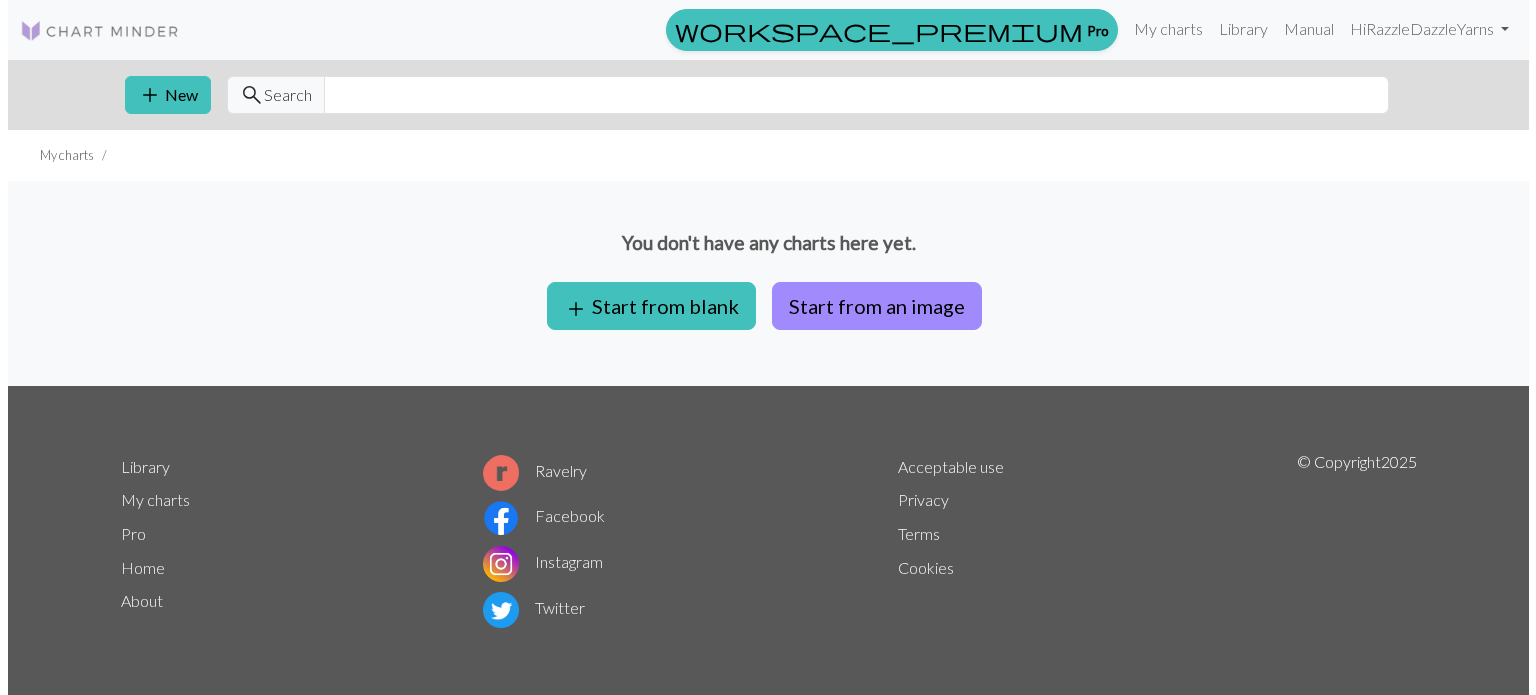 scroll, scrollTop: 0, scrollLeft: 0, axis: both 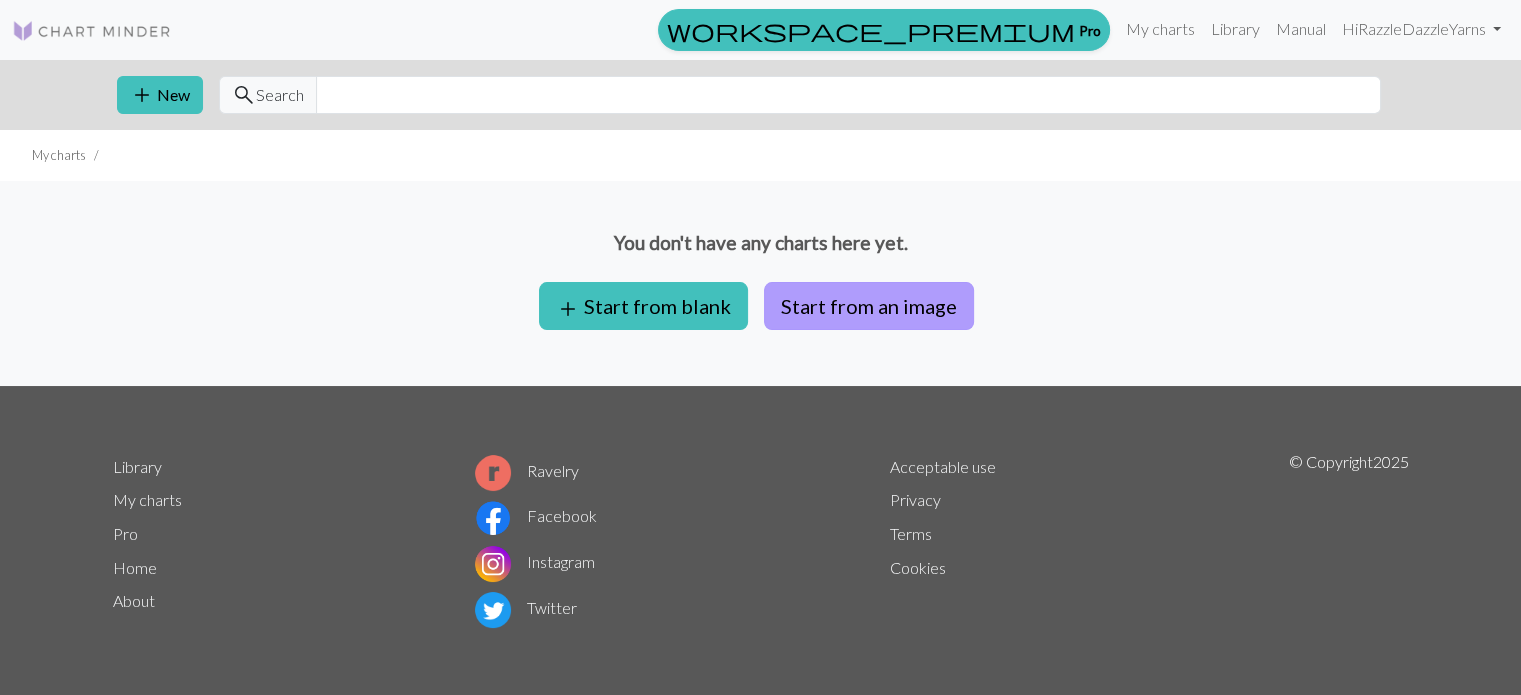 click on "Start from an image" at bounding box center (869, 306) 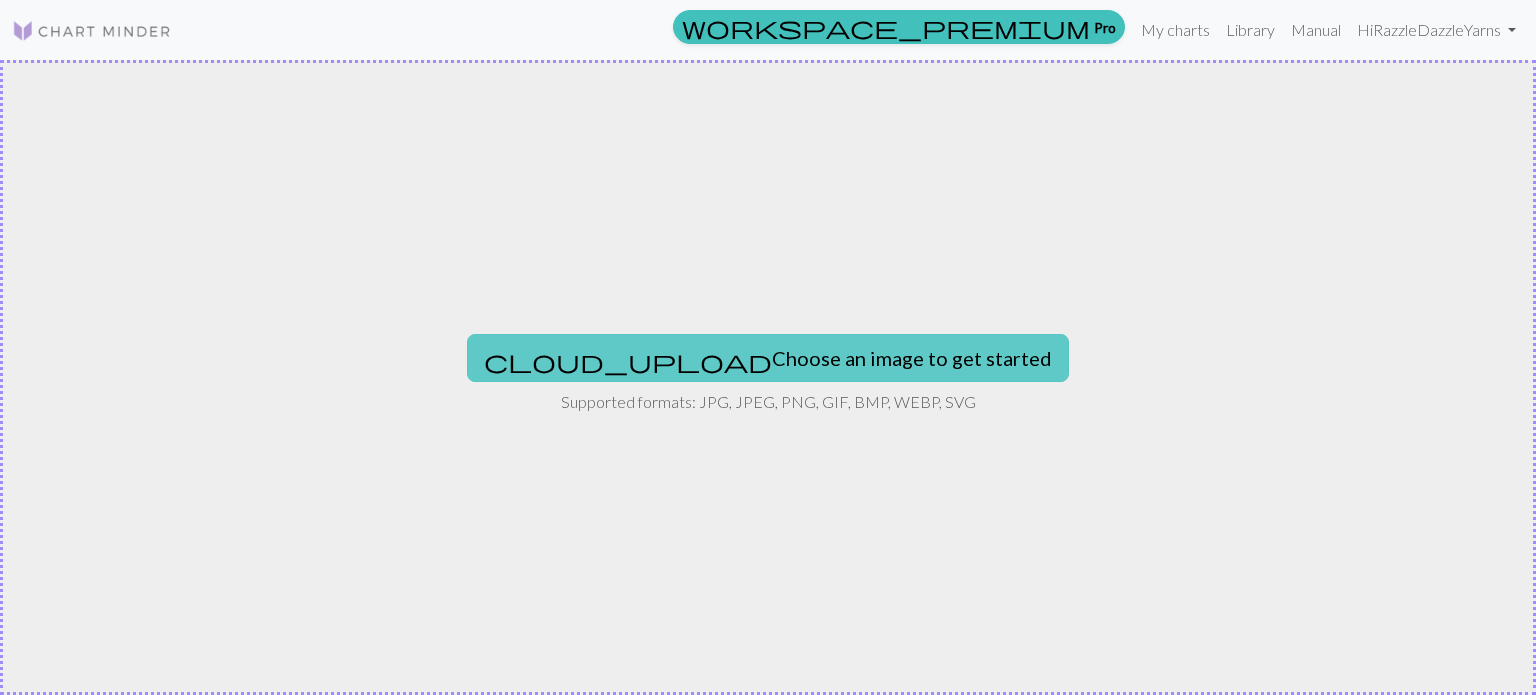 click on "cloud_upload  Choose an image to get started" at bounding box center [768, 358] 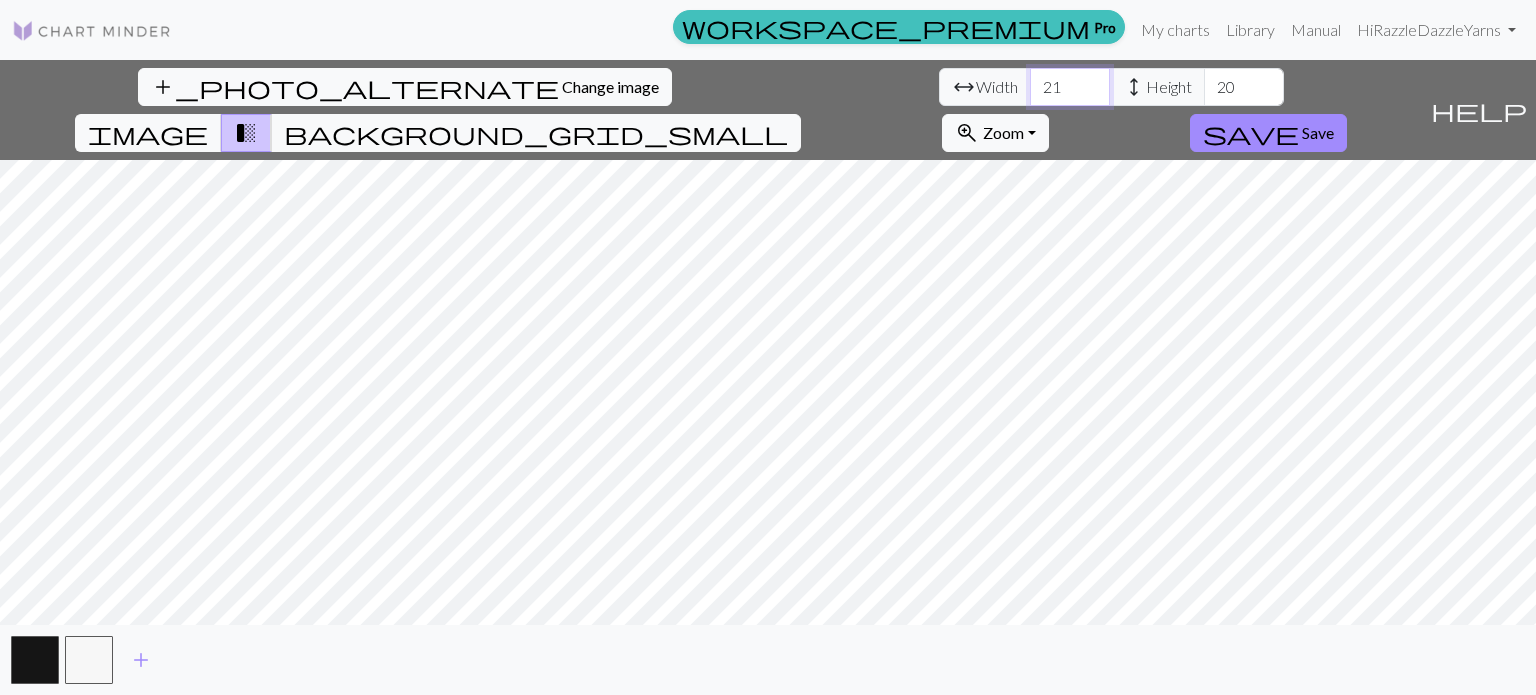 click on "21" at bounding box center (1070, 87) 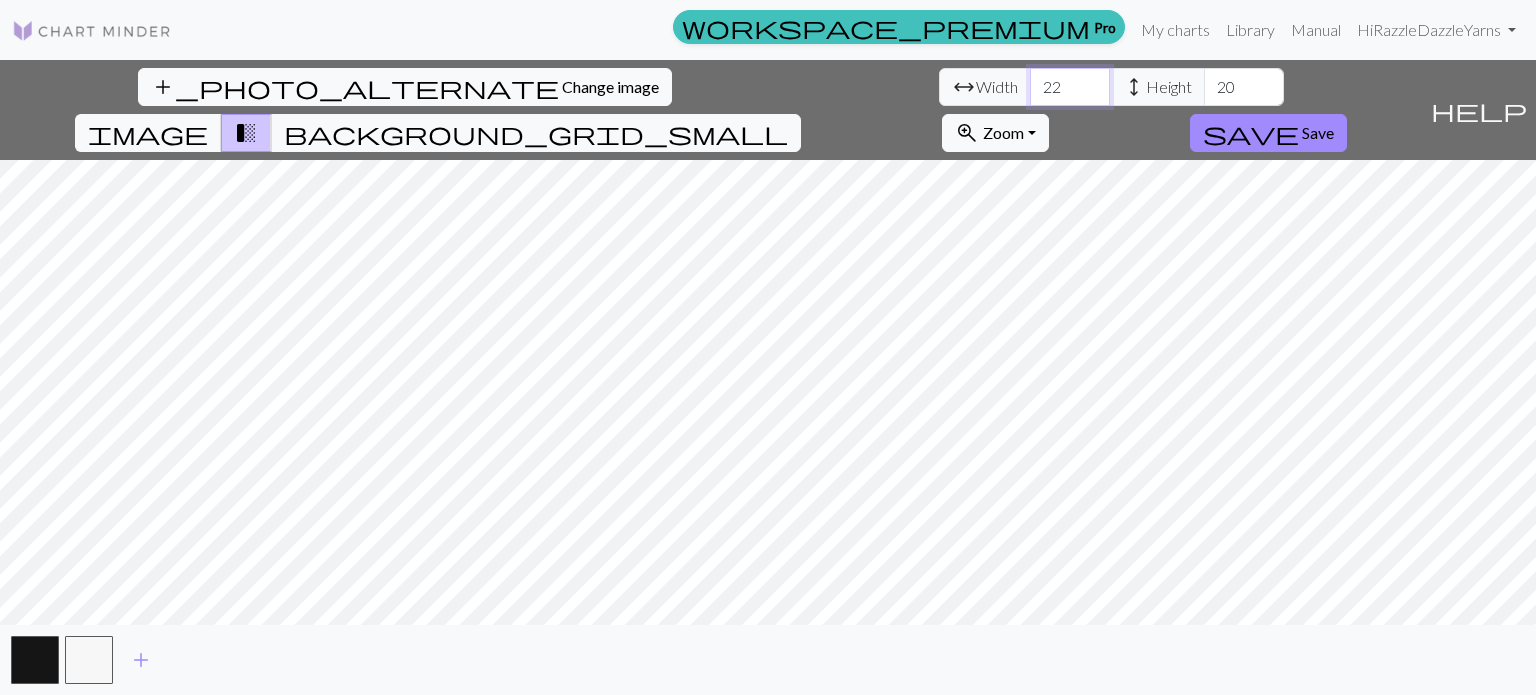 click on "22" at bounding box center [1070, 87] 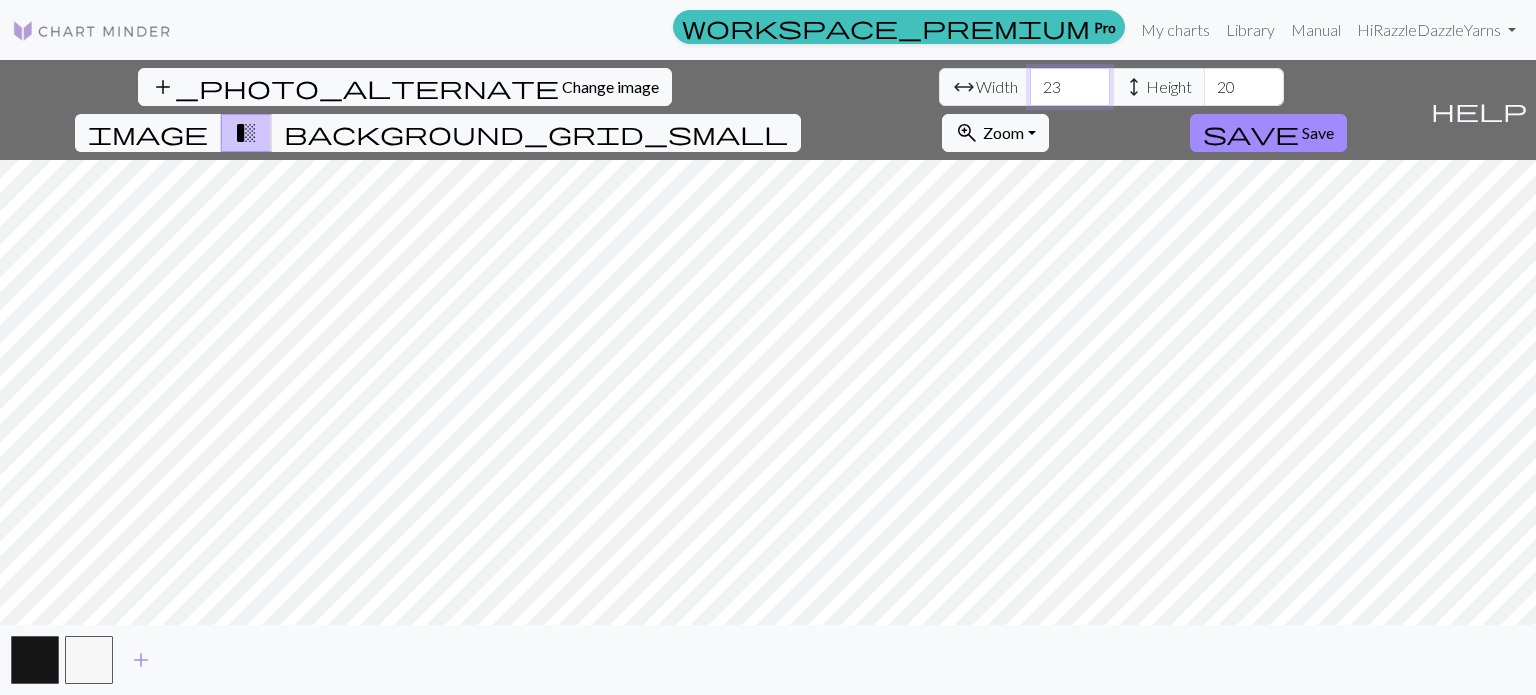 type on "23" 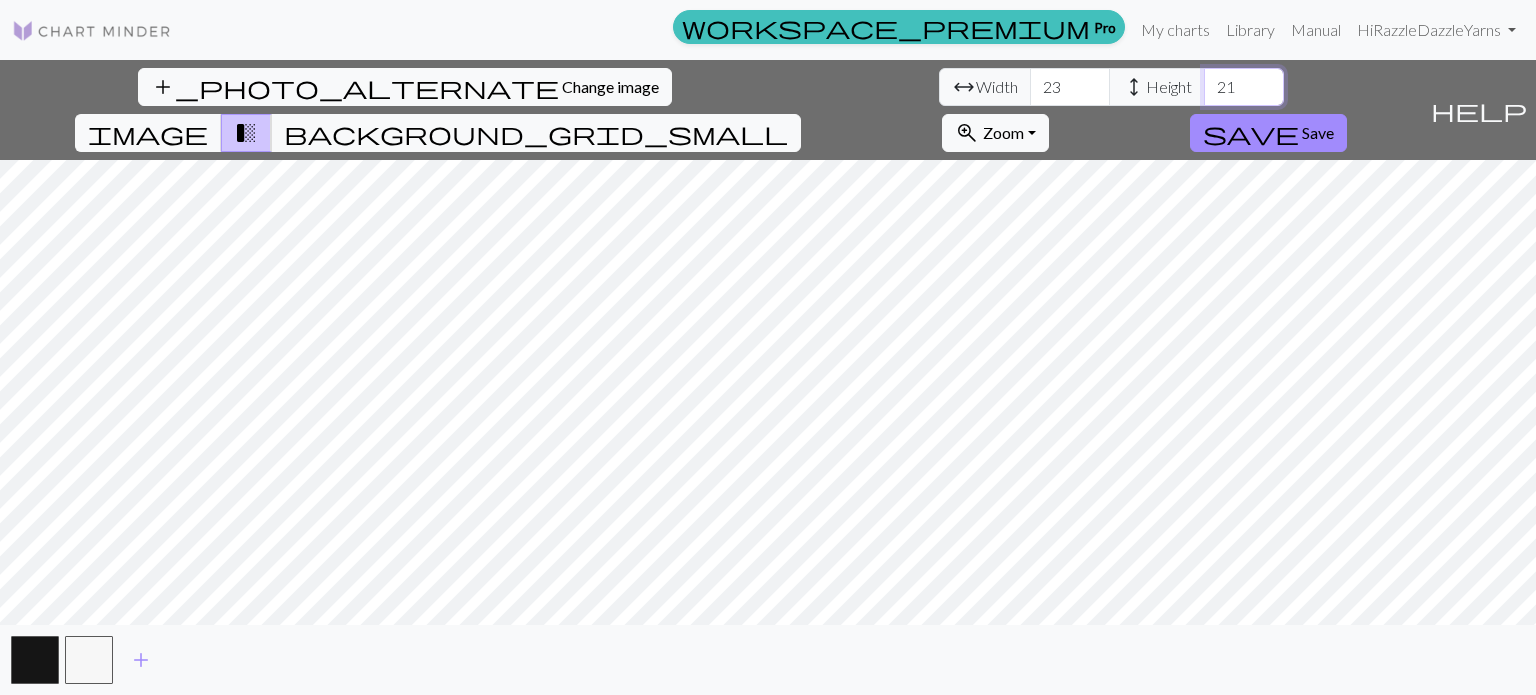click on "21" at bounding box center (1244, 87) 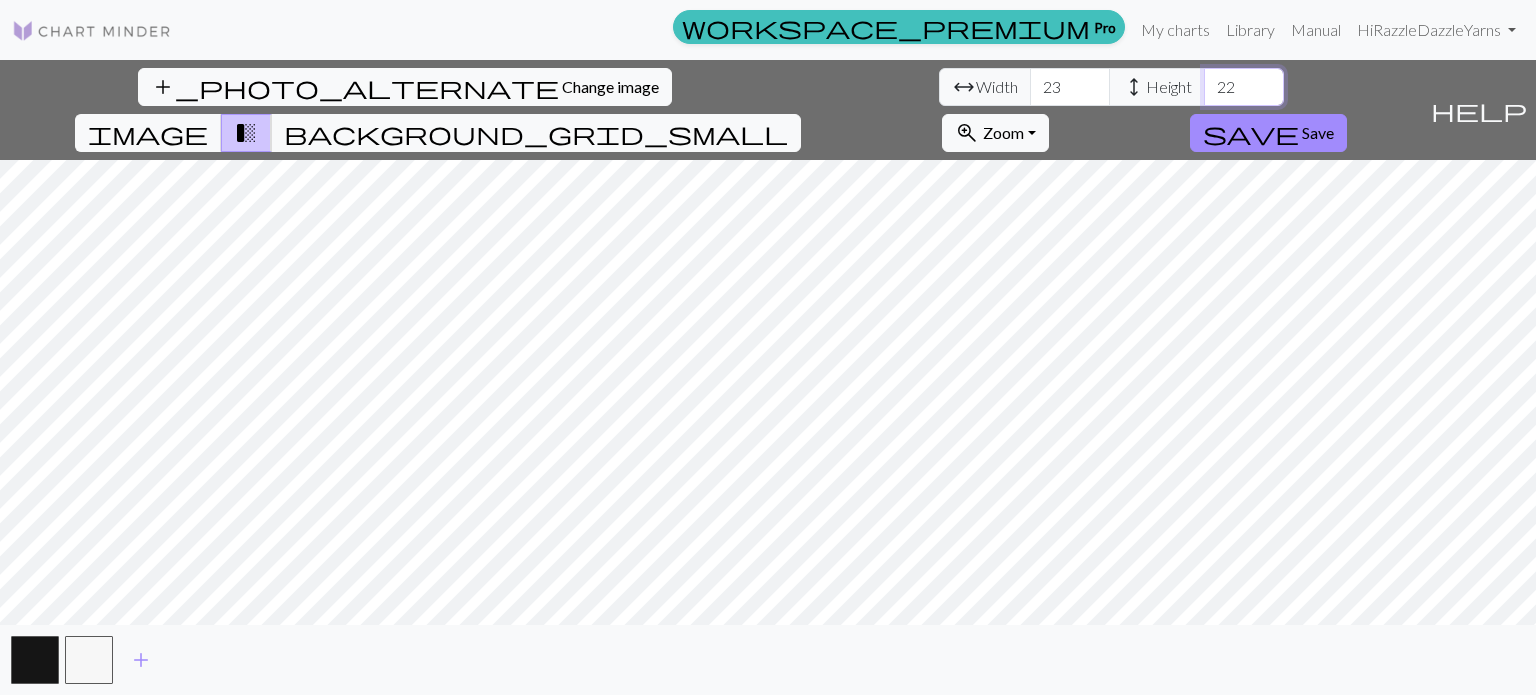 click on "22" at bounding box center [1244, 87] 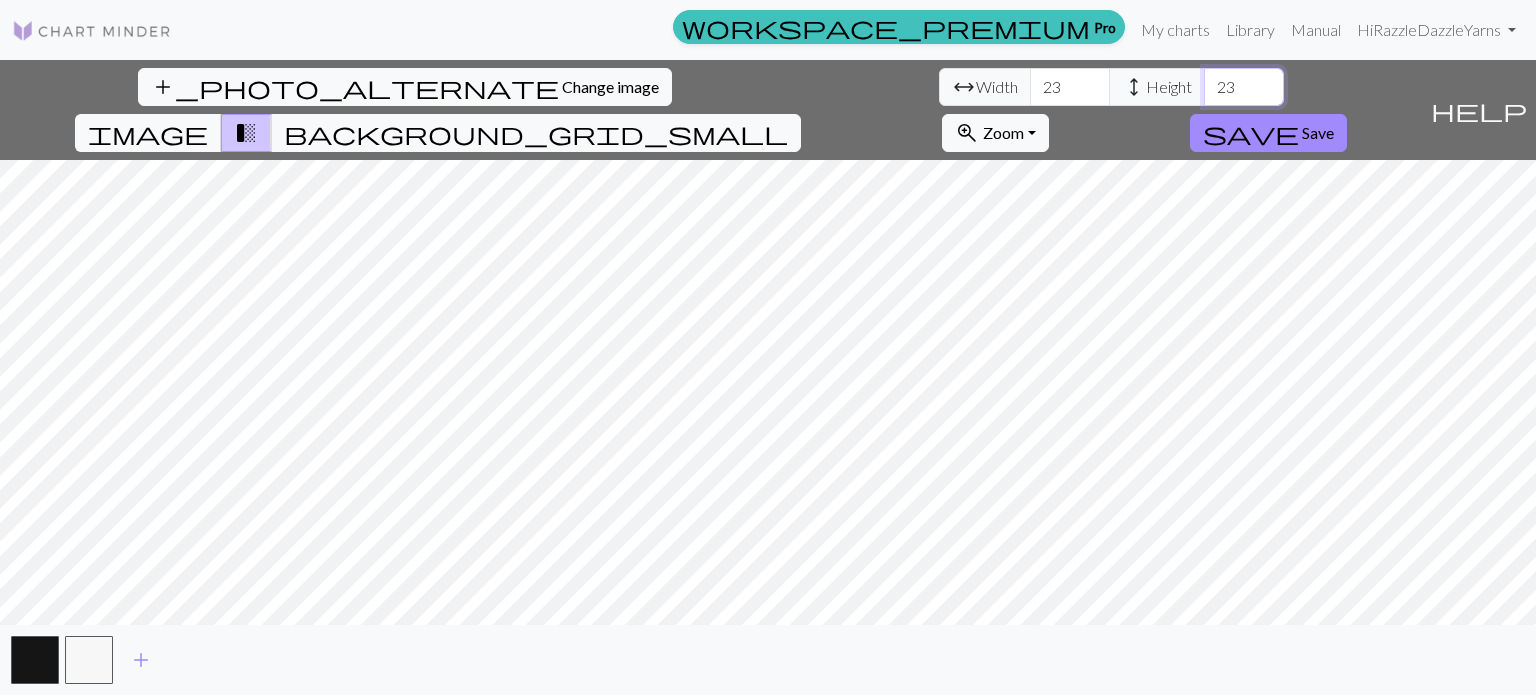 click on "23" at bounding box center [1244, 87] 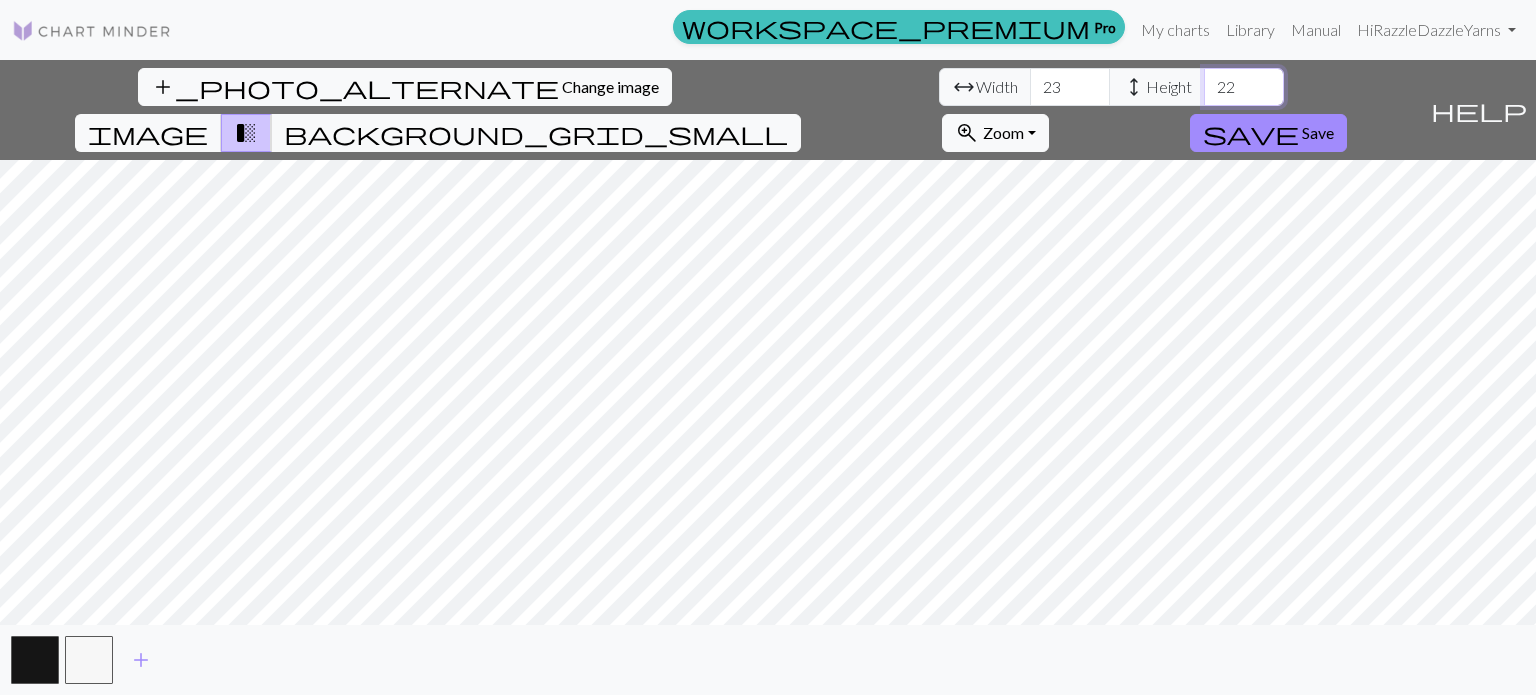 click on "22" at bounding box center [1244, 87] 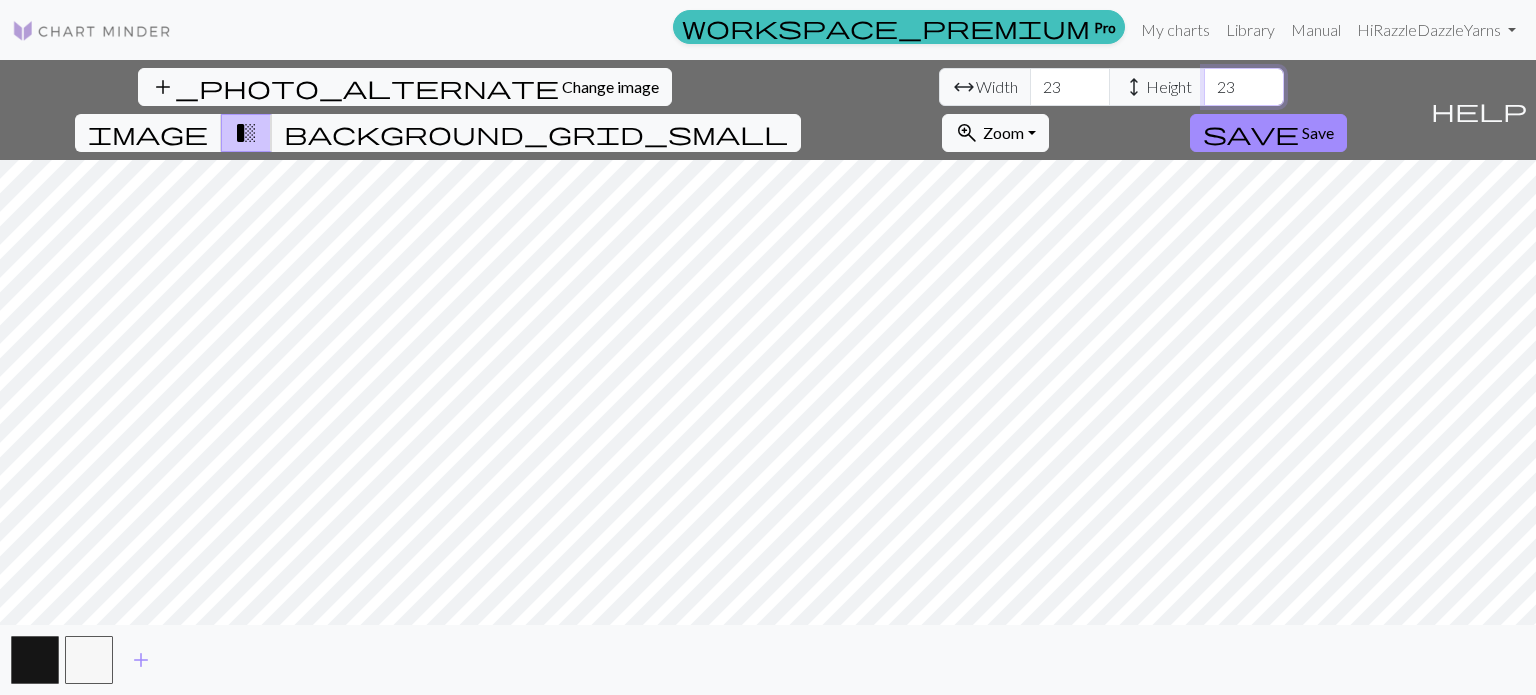 type on "23" 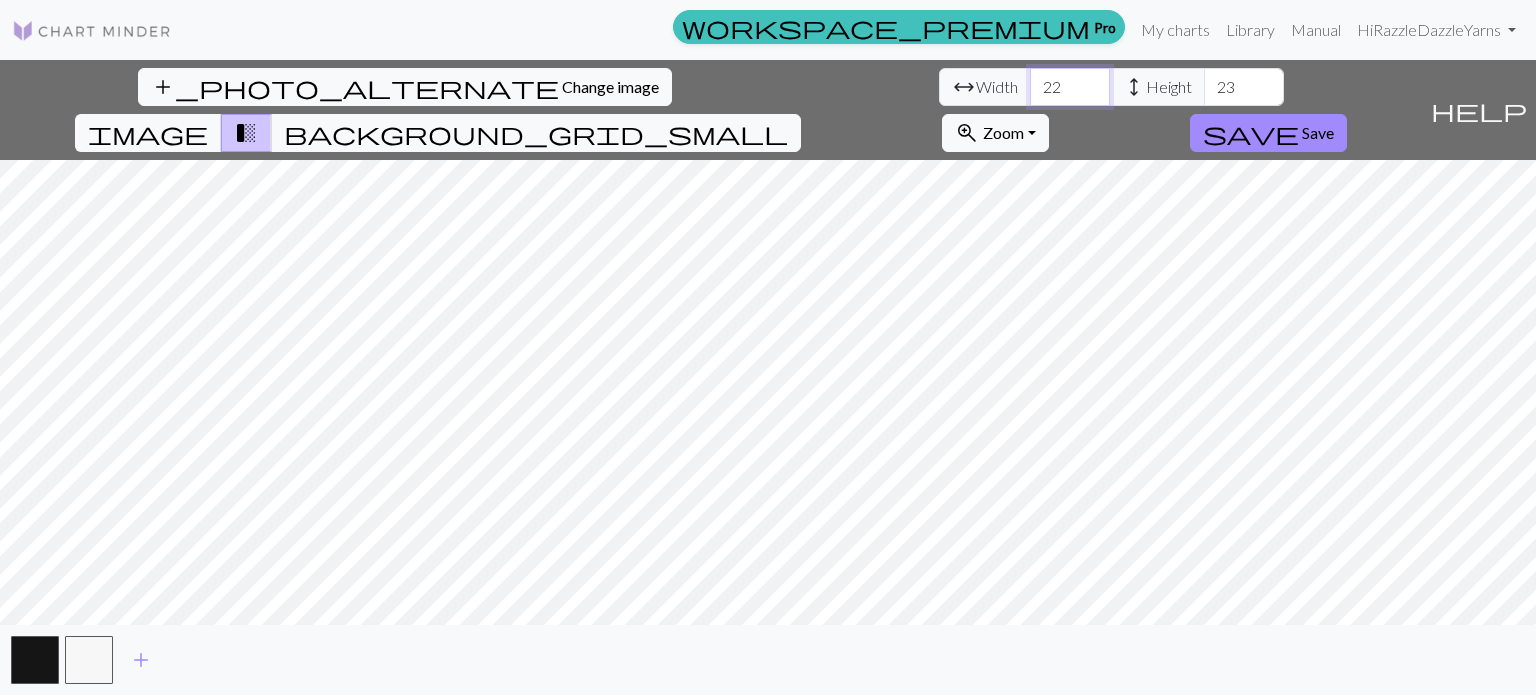 click on "22" at bounding box center (1070, 87) 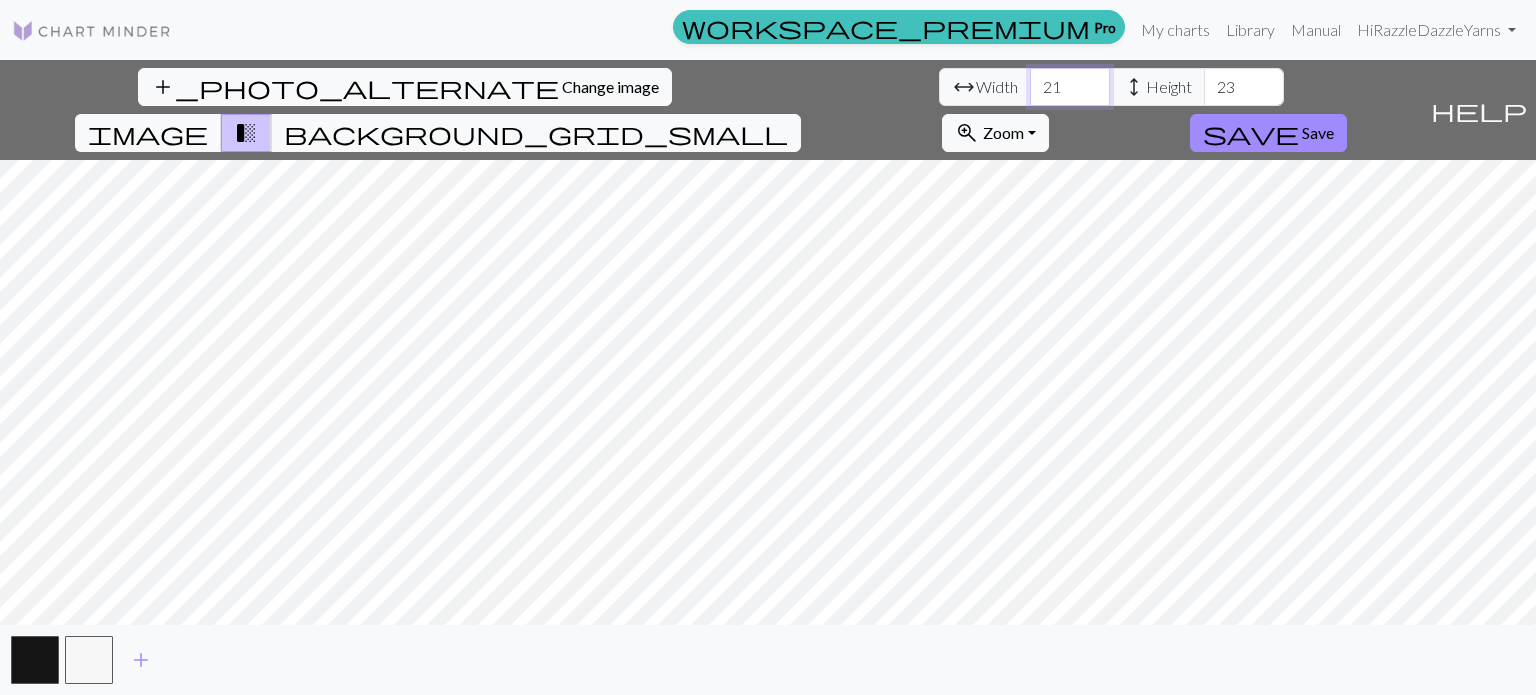 click on "21" at bounding box center [1070, 87] 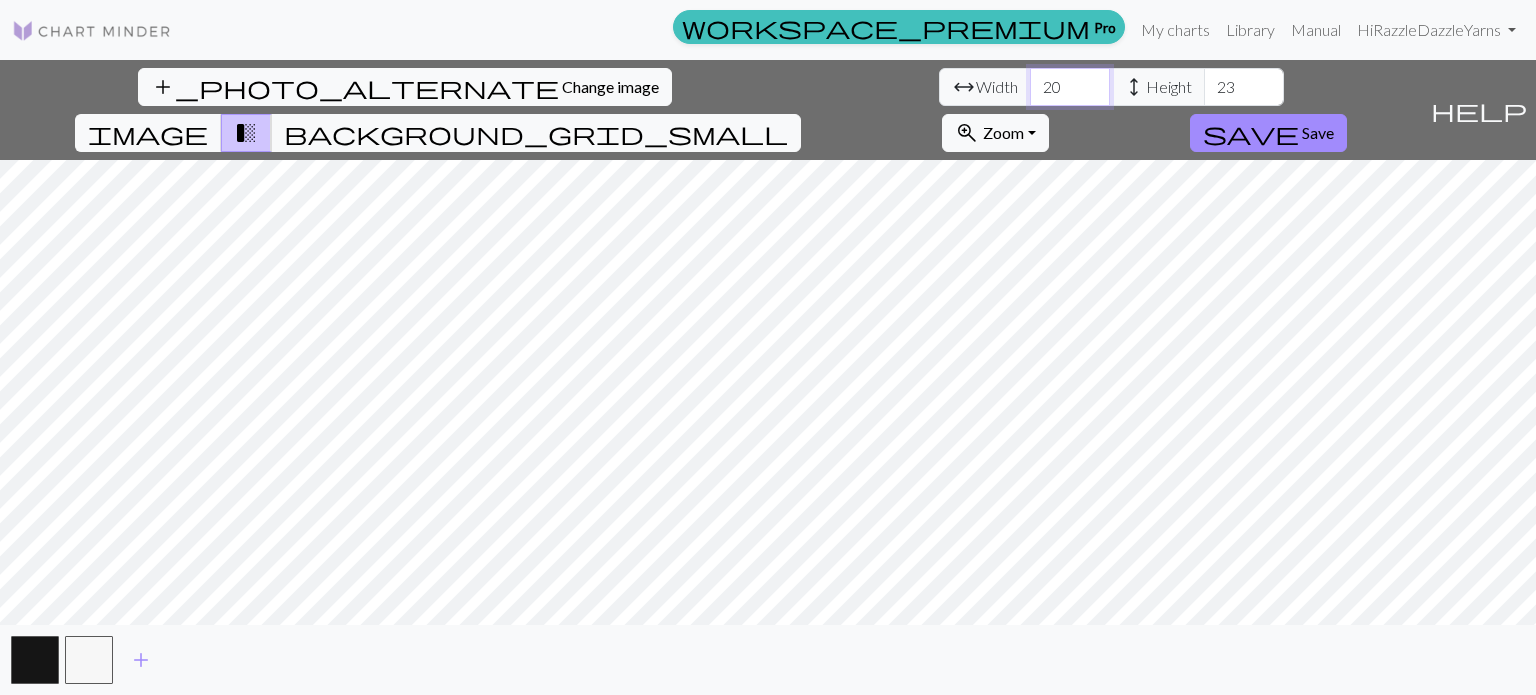 type on "20" 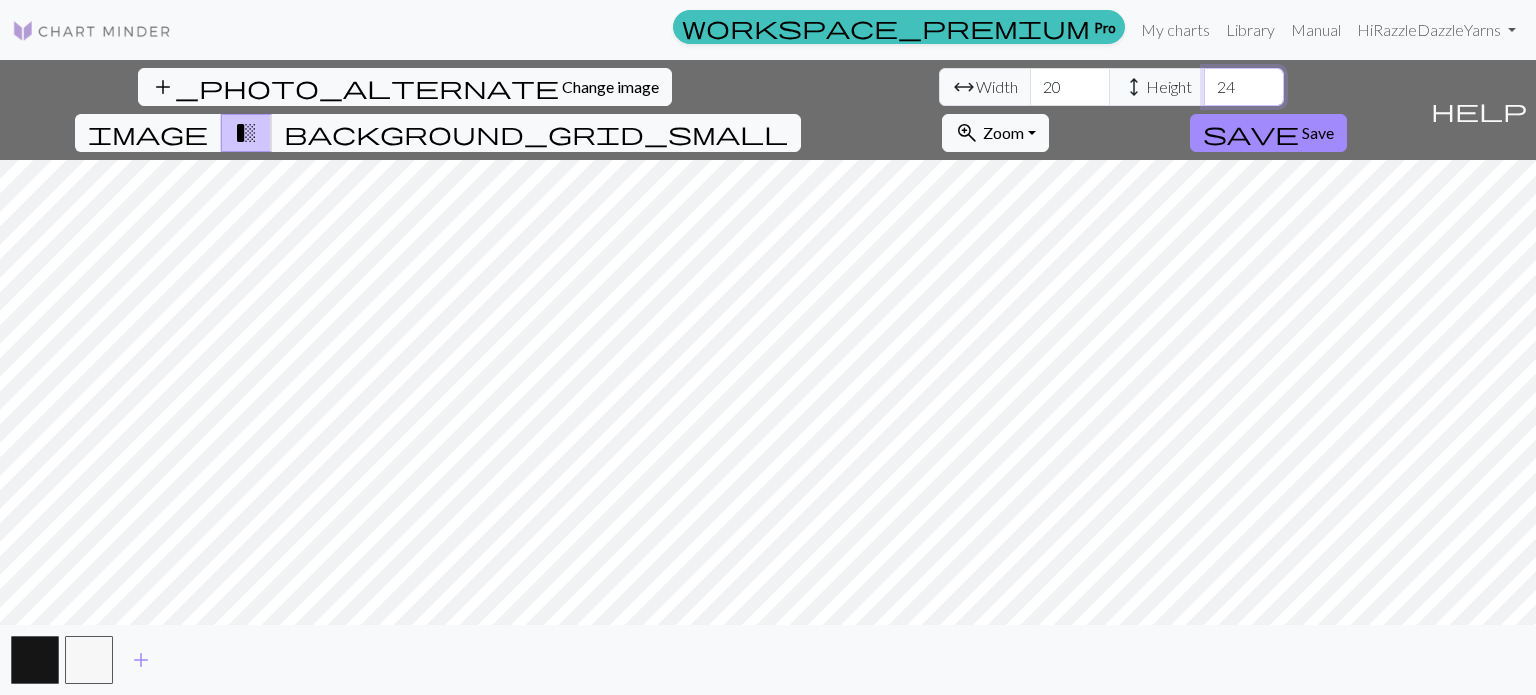 type on "24" 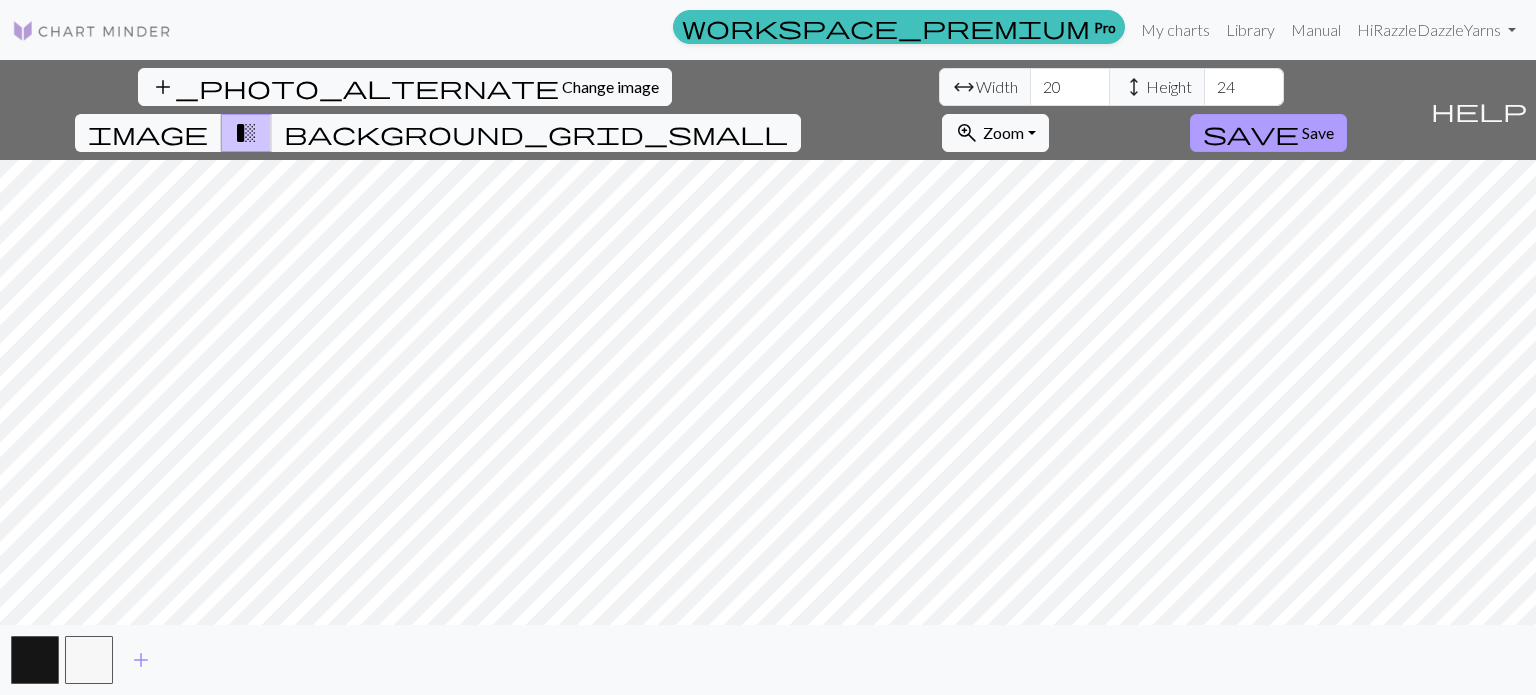 click on "Save" at bounding box center (1318, 132) 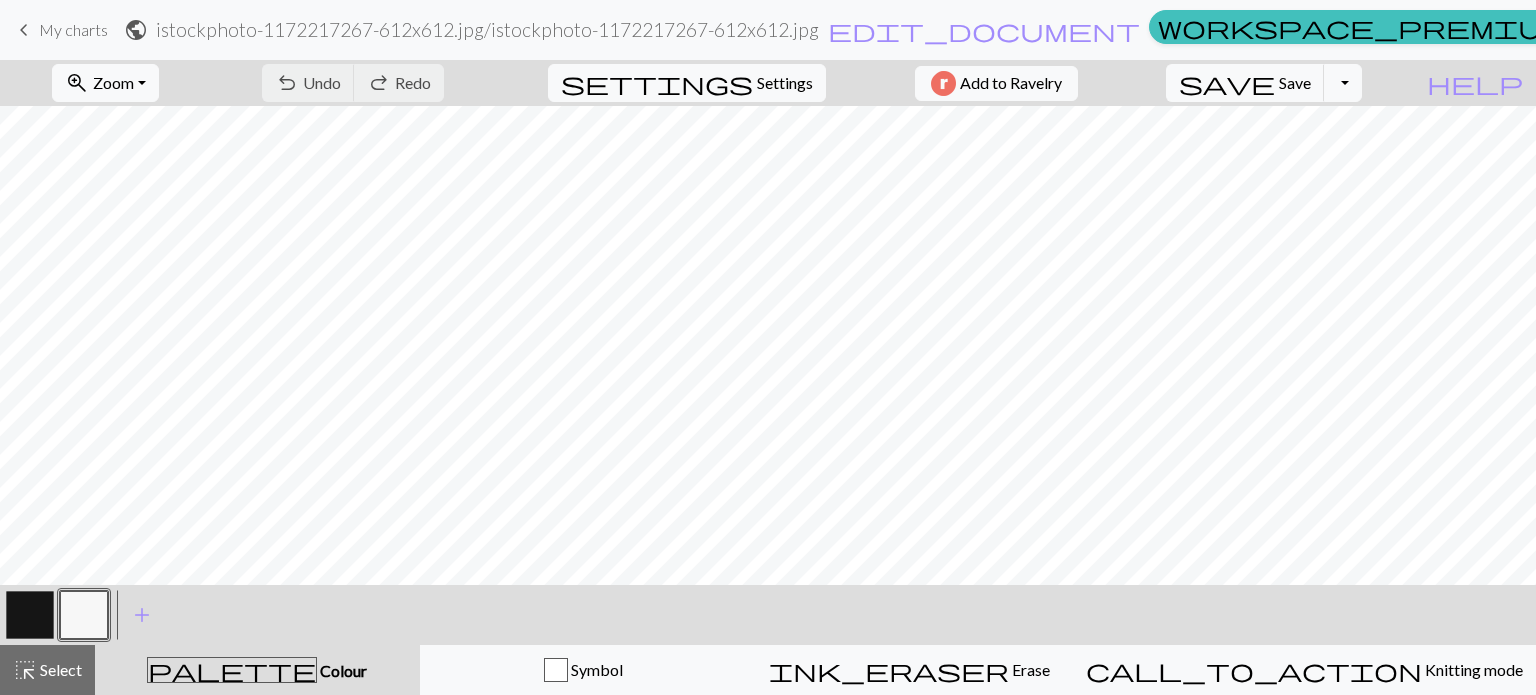 click at bounding box center [30, 615] 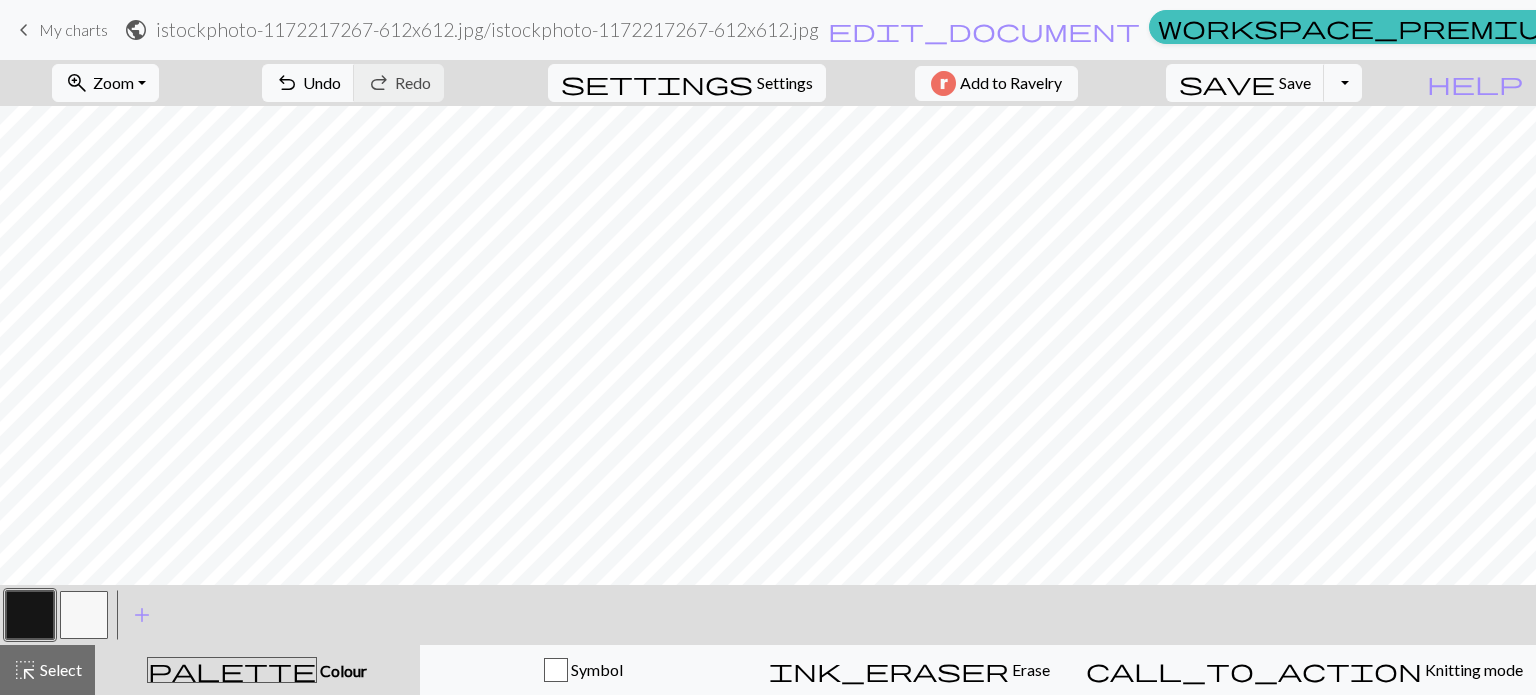 click at bounding box center (84, 615) 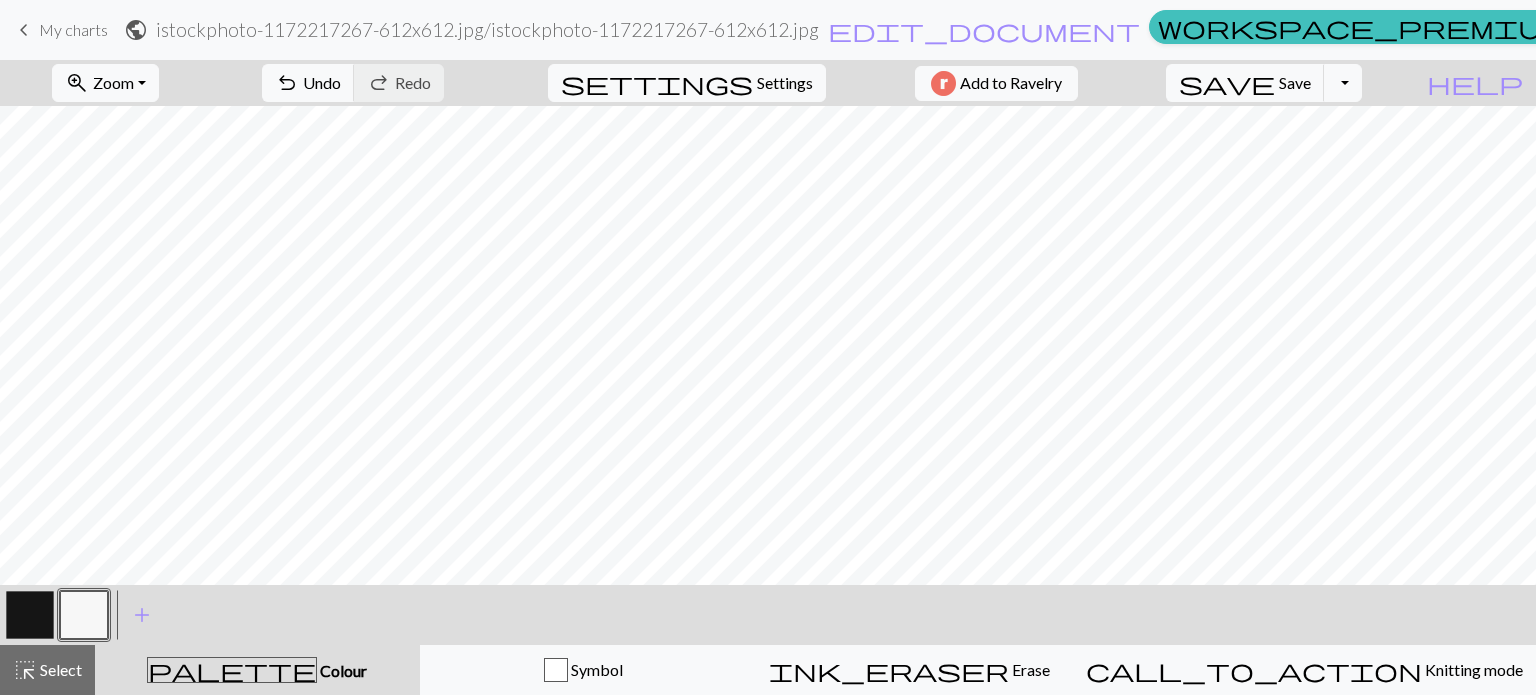 click at bounding box center (30, 615) 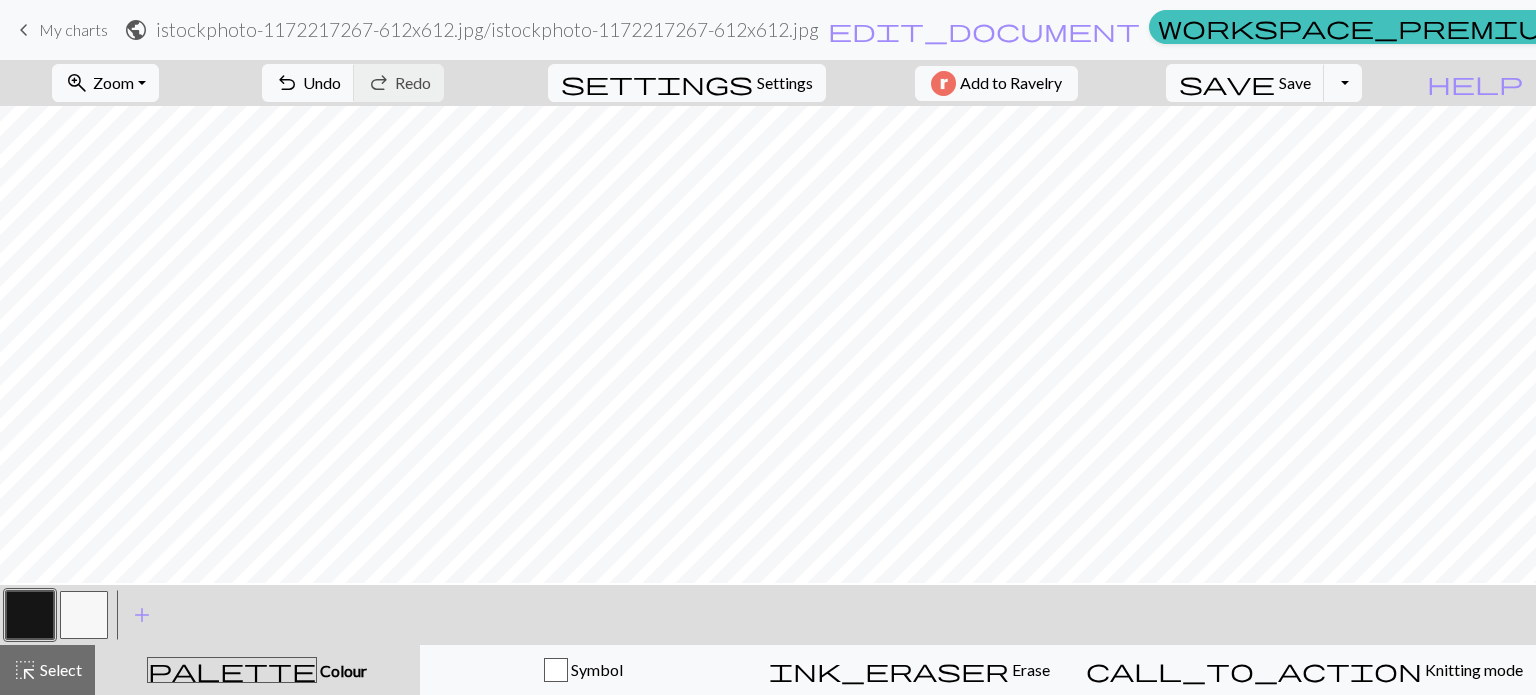 scroll, scrollTop: 37, scrollLeft: 0, axis: vertical 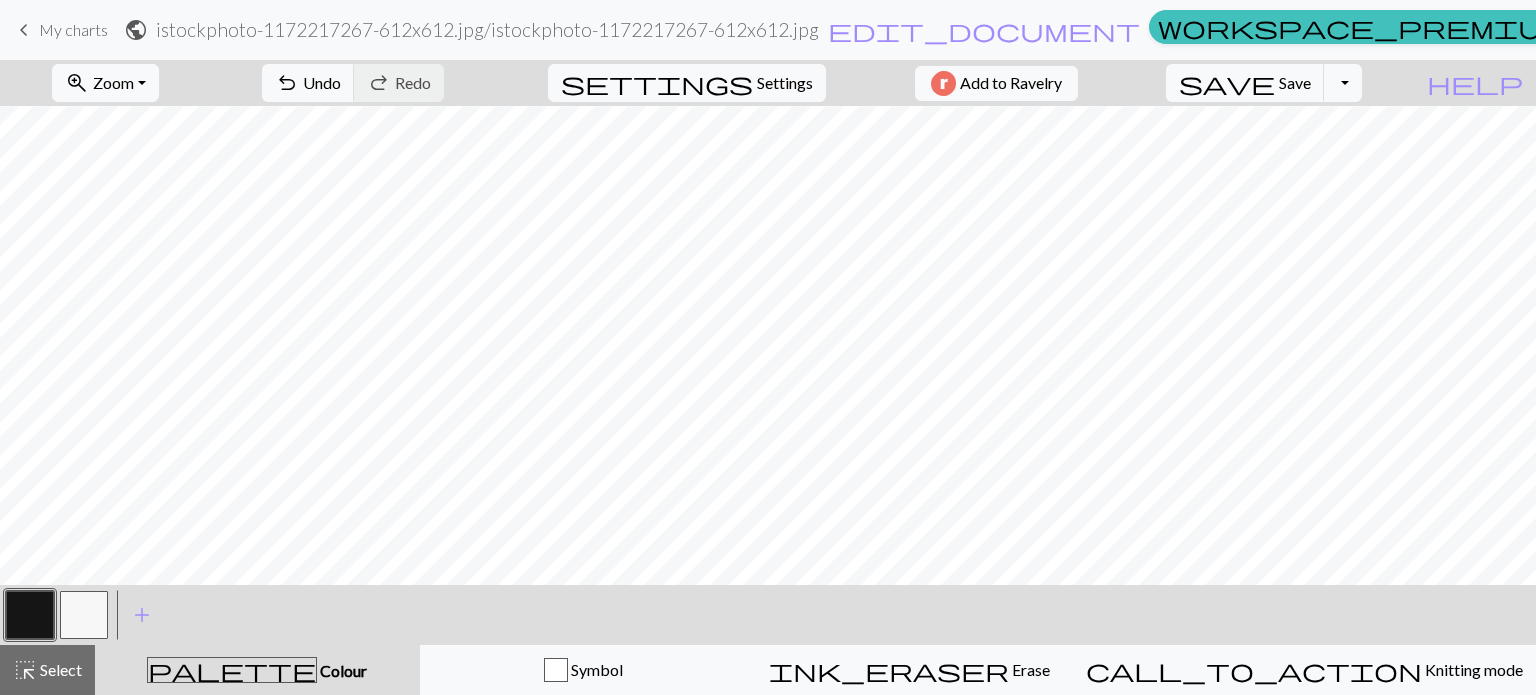 click at bounding box center (84, 615) 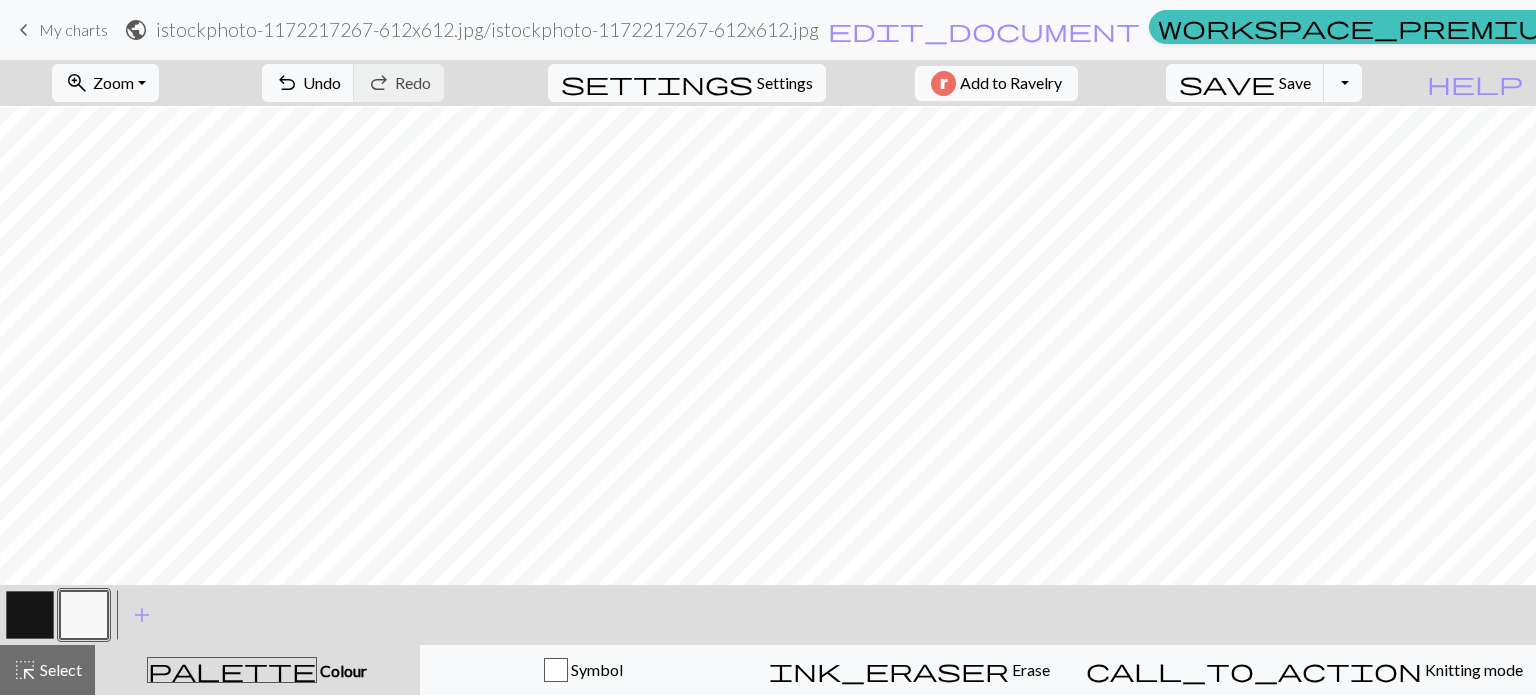 click at bounding box center (30, 615) 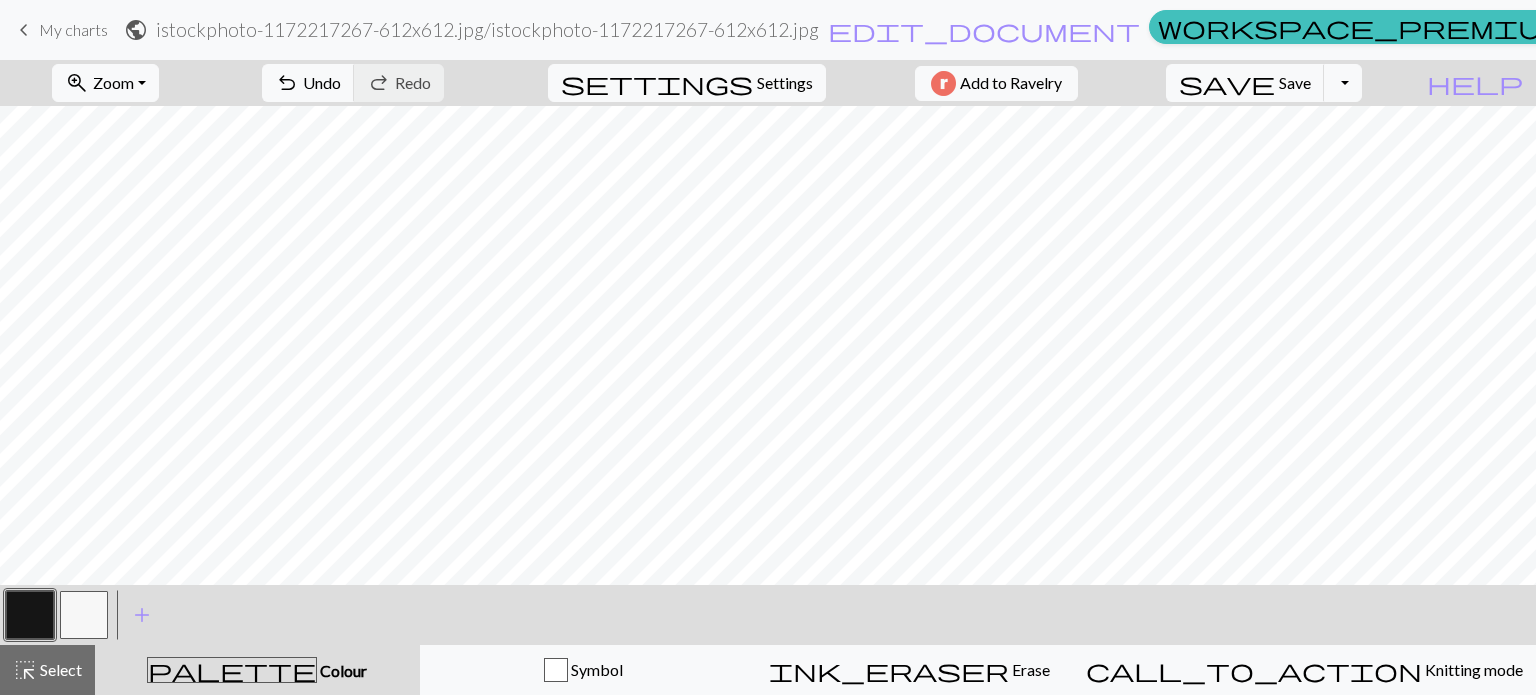 scroll, scrollTop: 0, scrollLeft: 0, axis: both 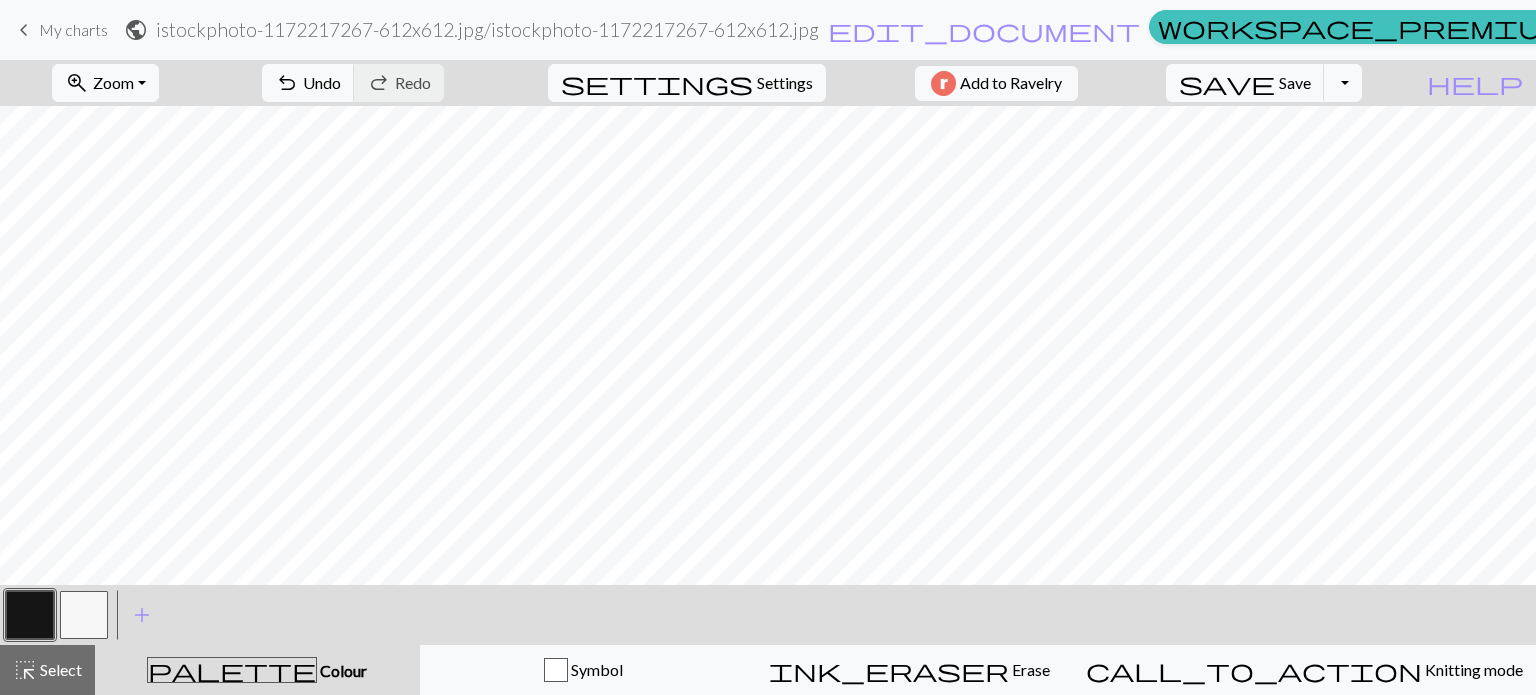 click at bounding box center (84, 615) 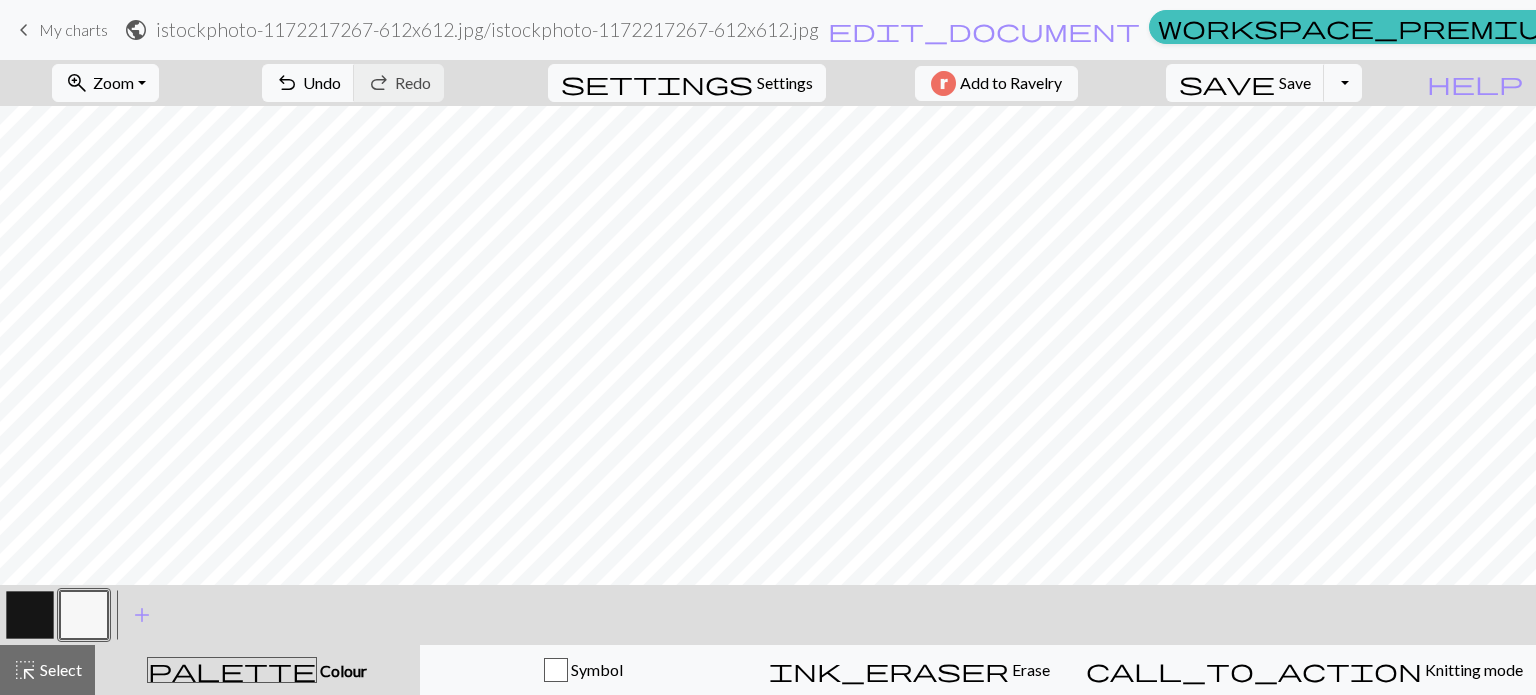 click at bounding box center (30, 615) 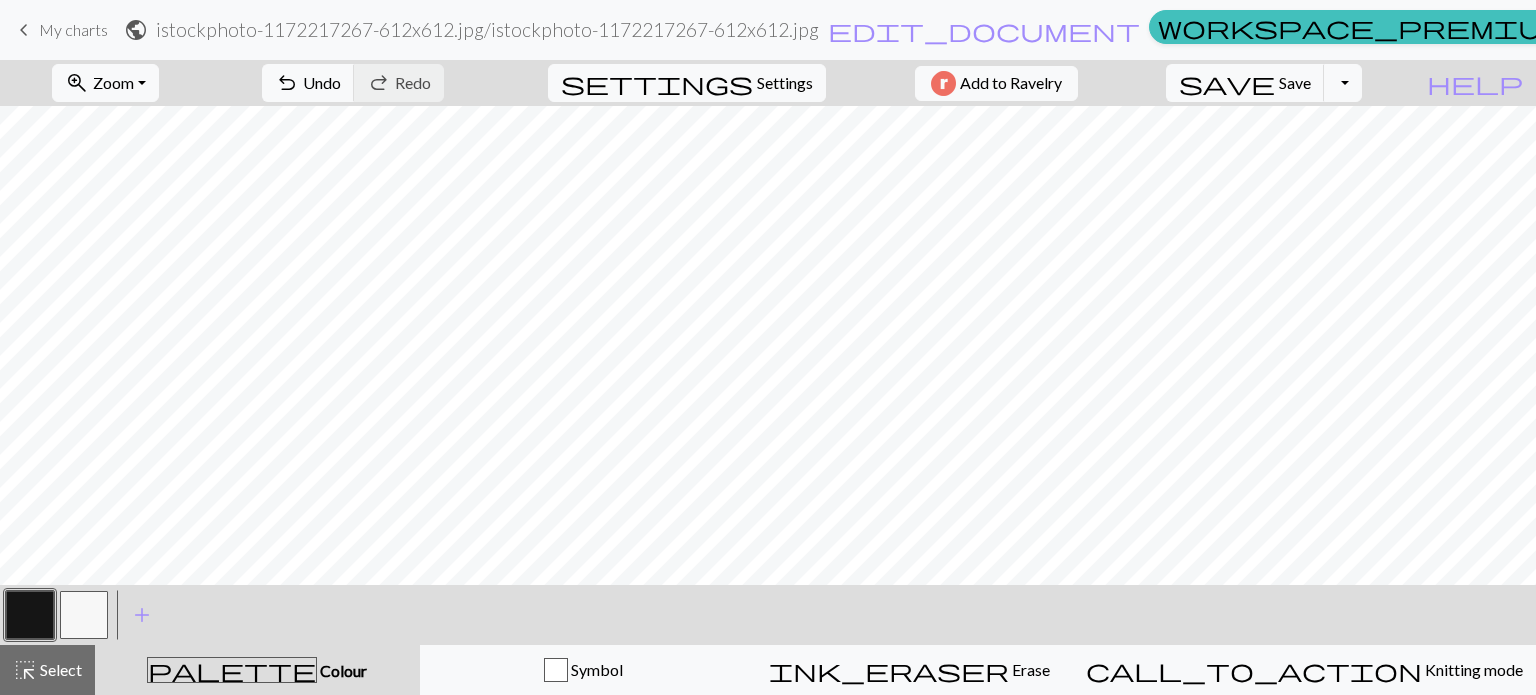 click at bounding box center (84, 615) 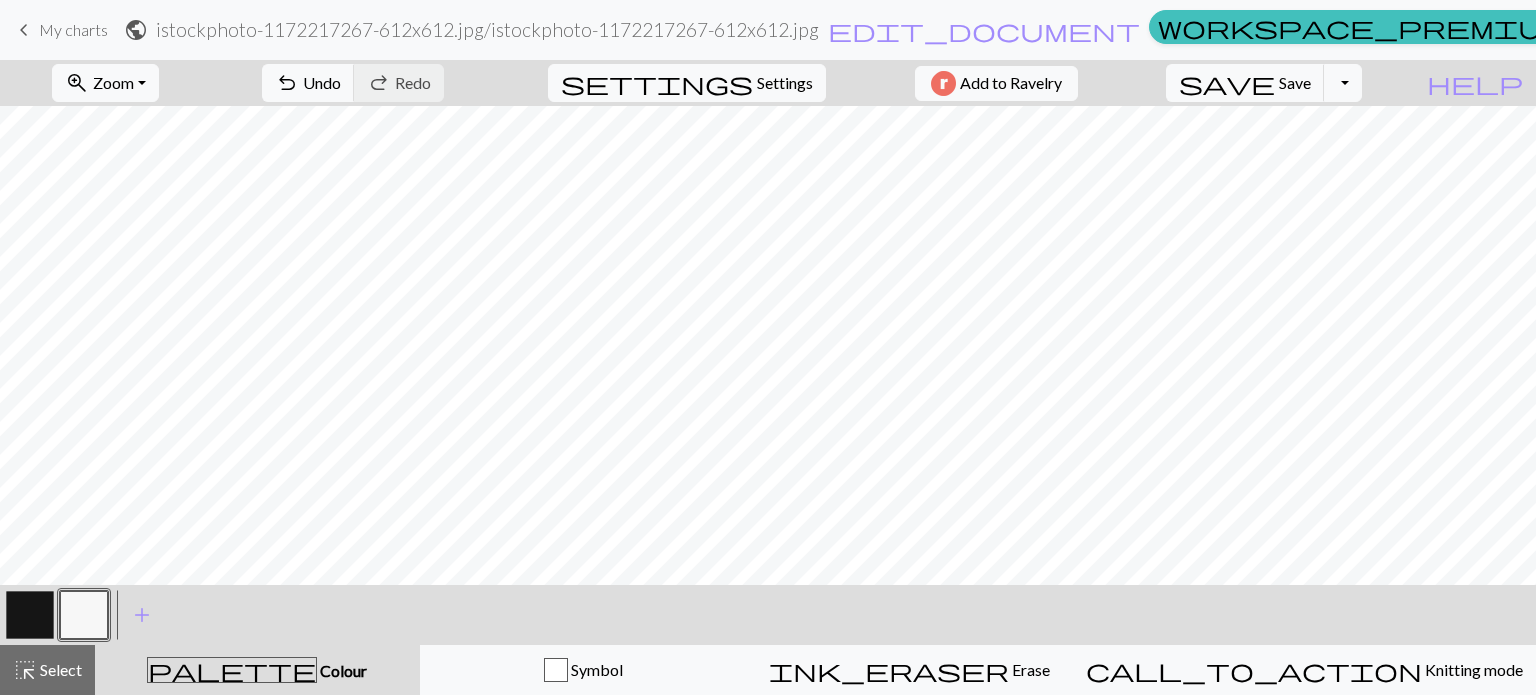 click at bounding box center [30, 615] 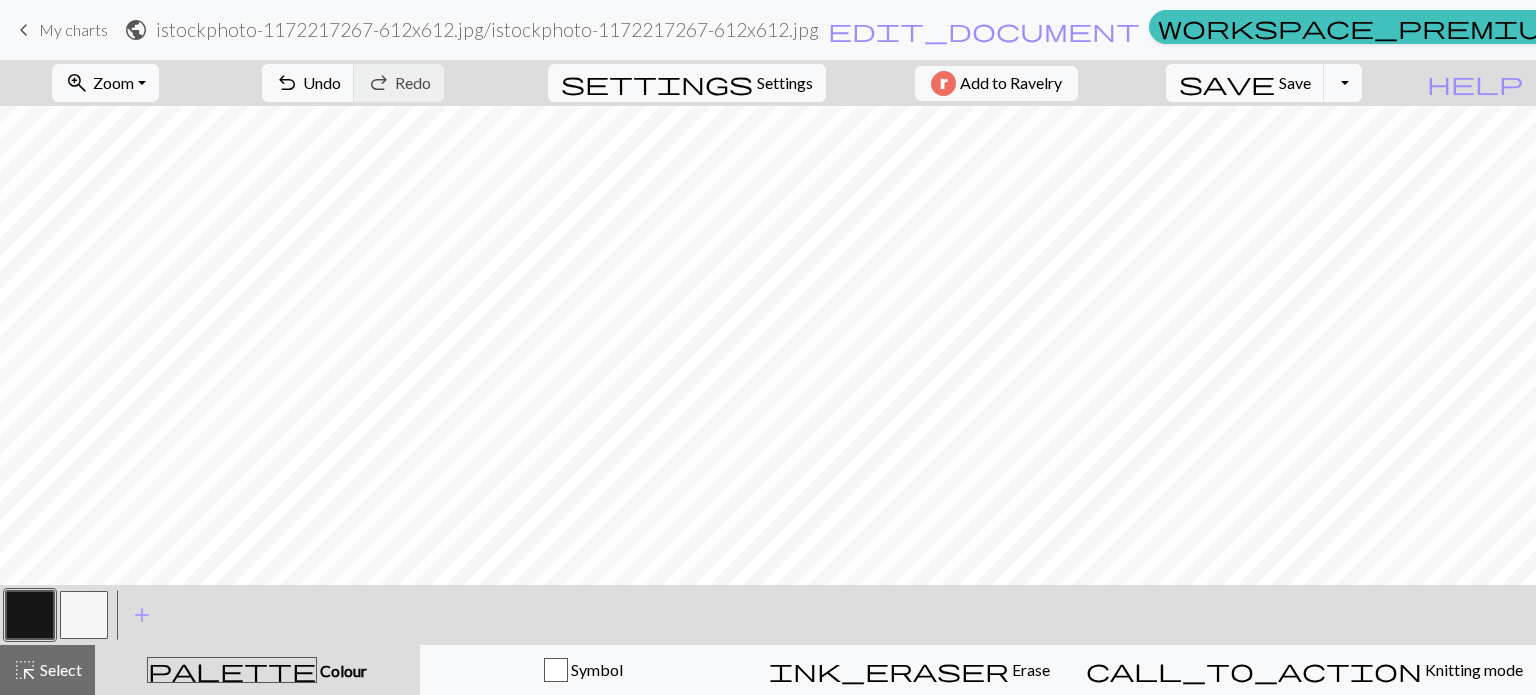 click at bounding box center (84, 615) 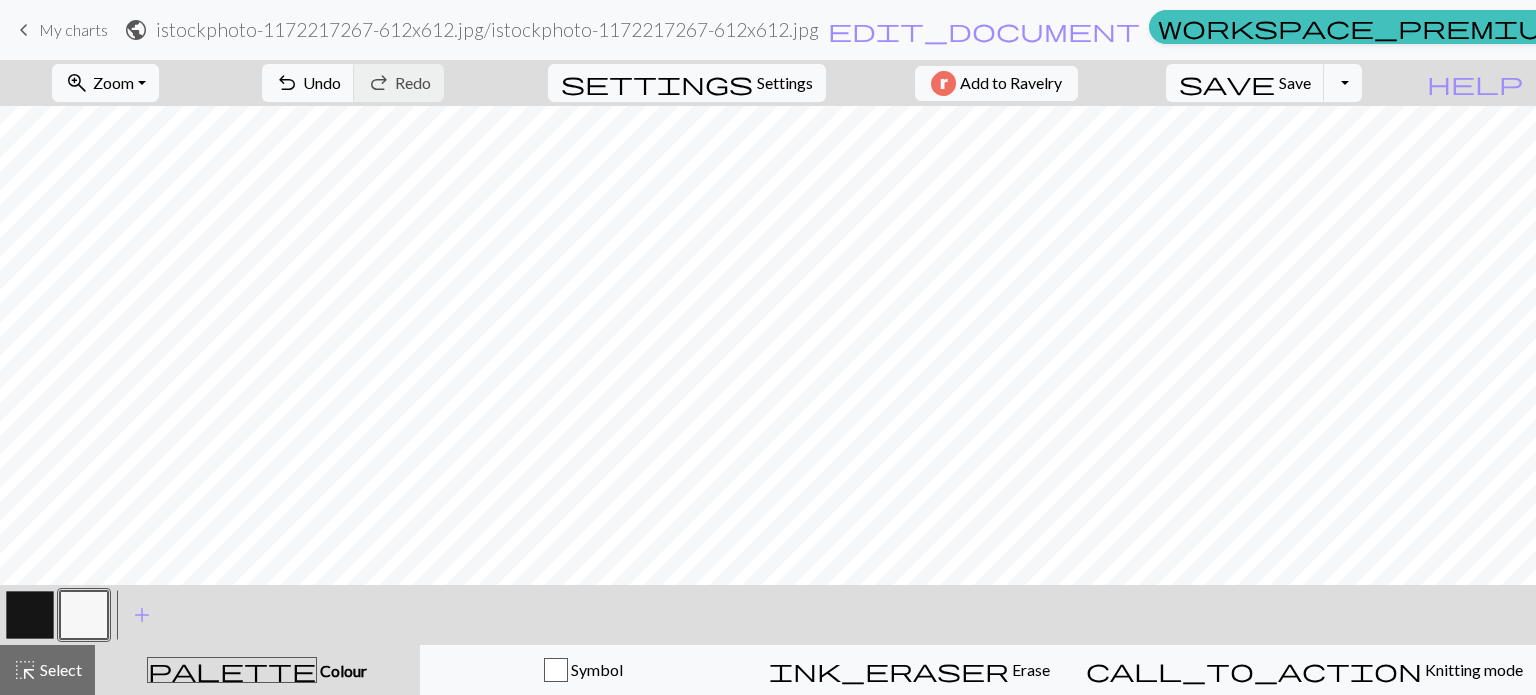 click on "zoom_in Zoom Zoom Fit all Fit width Fit height 50% 100% 150% 200% undo Undo Undo redo Redo Redo settings  Settings    Add to Ravelry save Save Save Toggle Dropdown file_copy  Save a copy save_alt  Download help Show me around < > add Add a  colour highlight_alt   Select   Select palette   Colour   Colour   Symbol ink_eraser   Erase   Erase call_to_action   Knitting mode   Knitting mode" at bounding box center [768, 377] 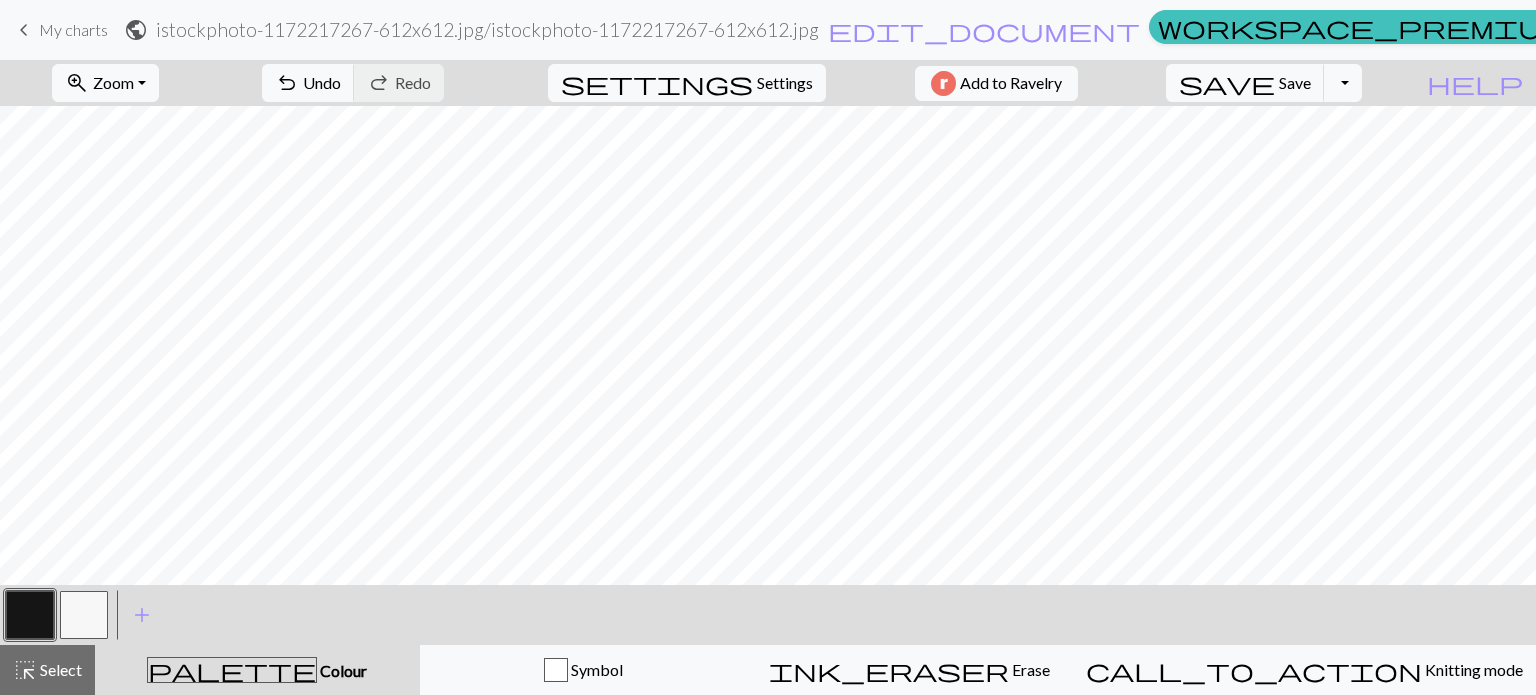 click at bounding box center [84, 615] 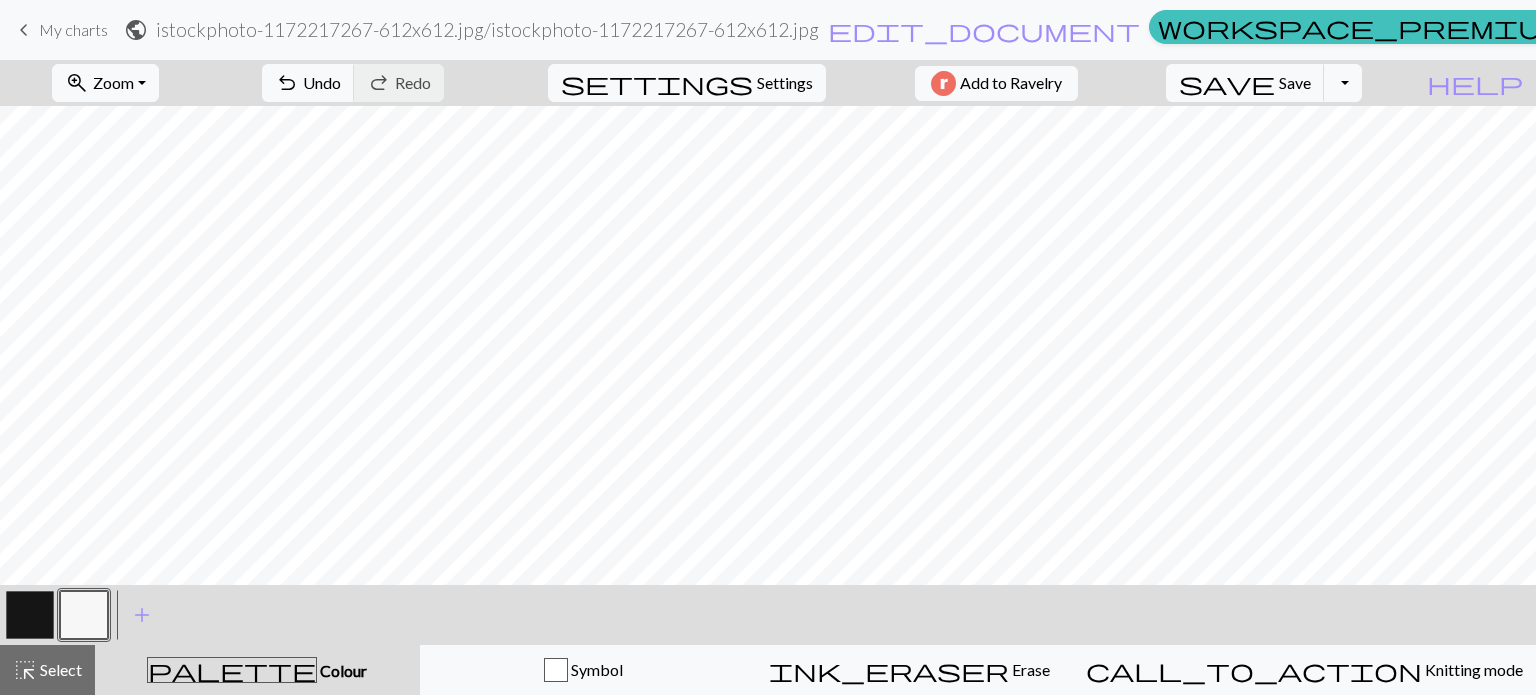 click at bounding box center [30, 615] 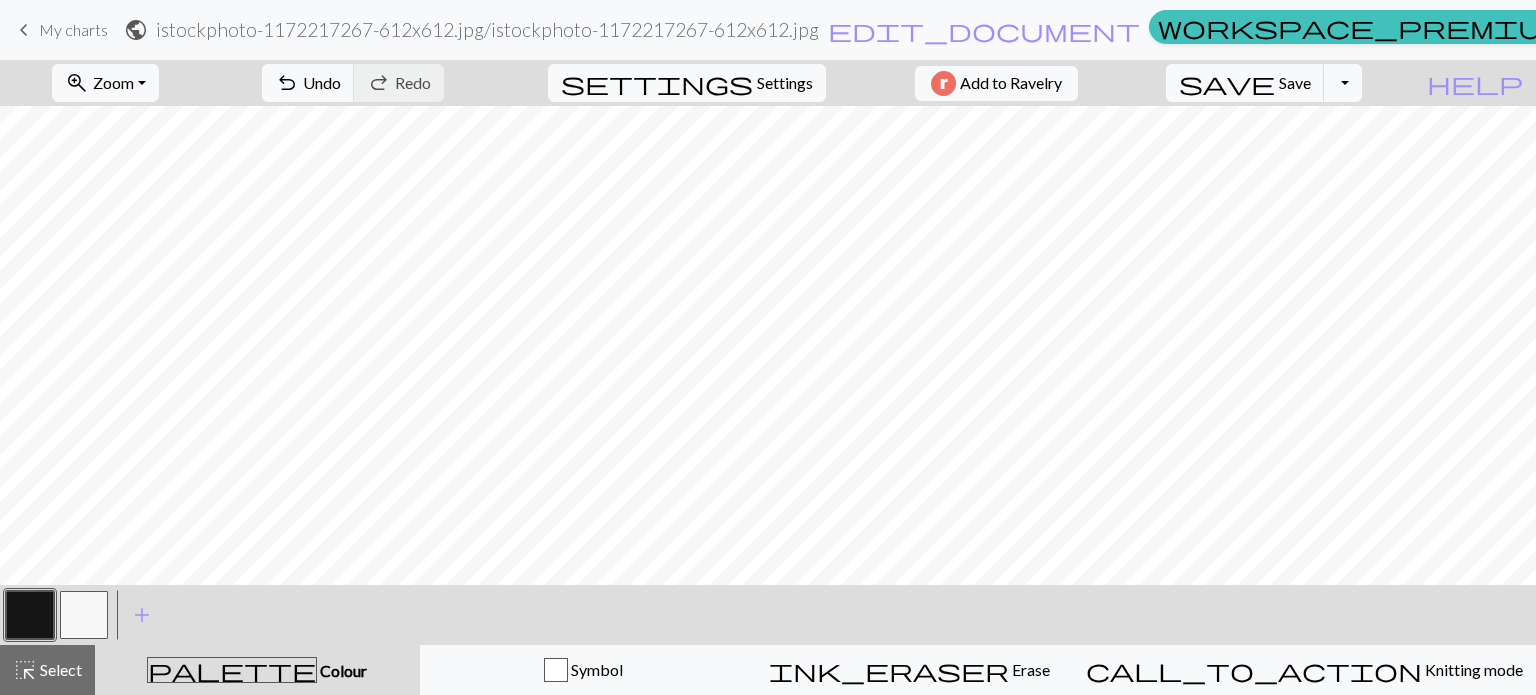 click at bounding box center (84, 615) 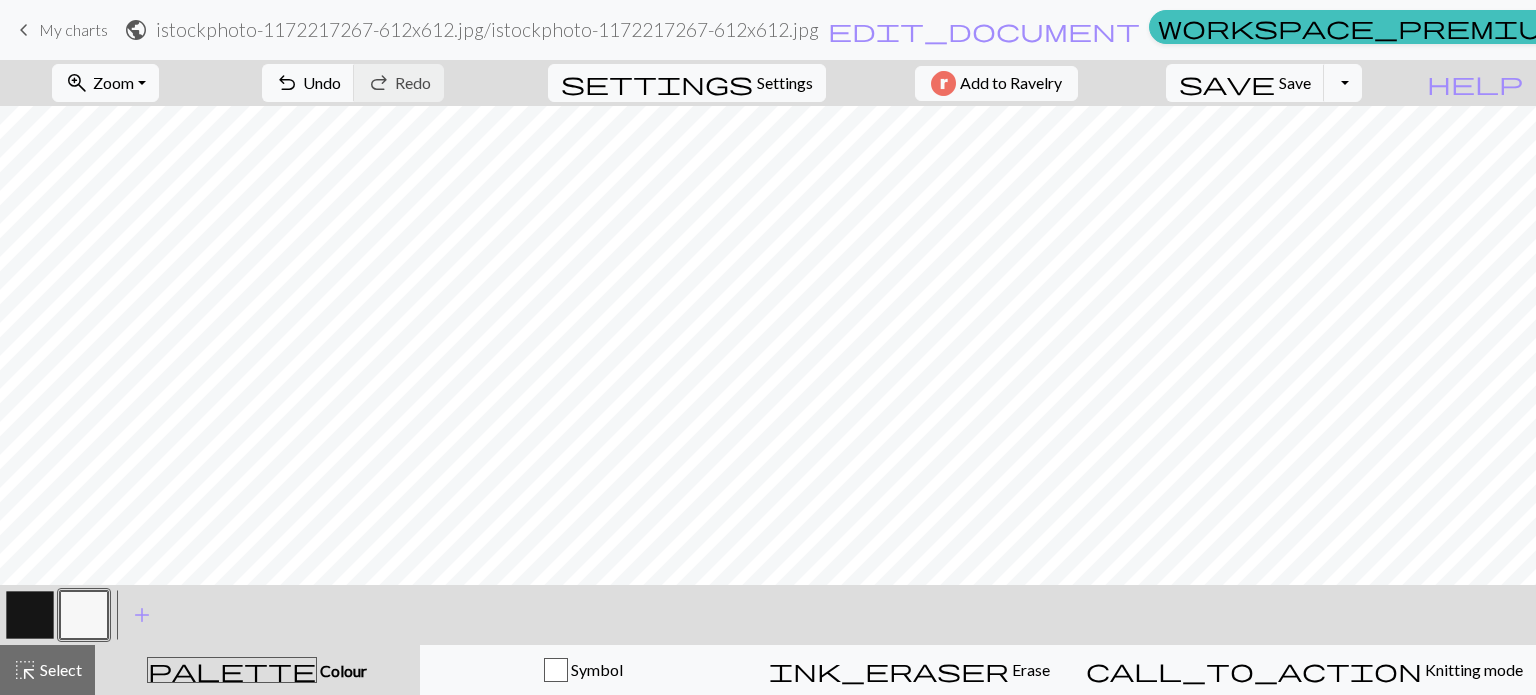 click at bounding box center (30, 615) 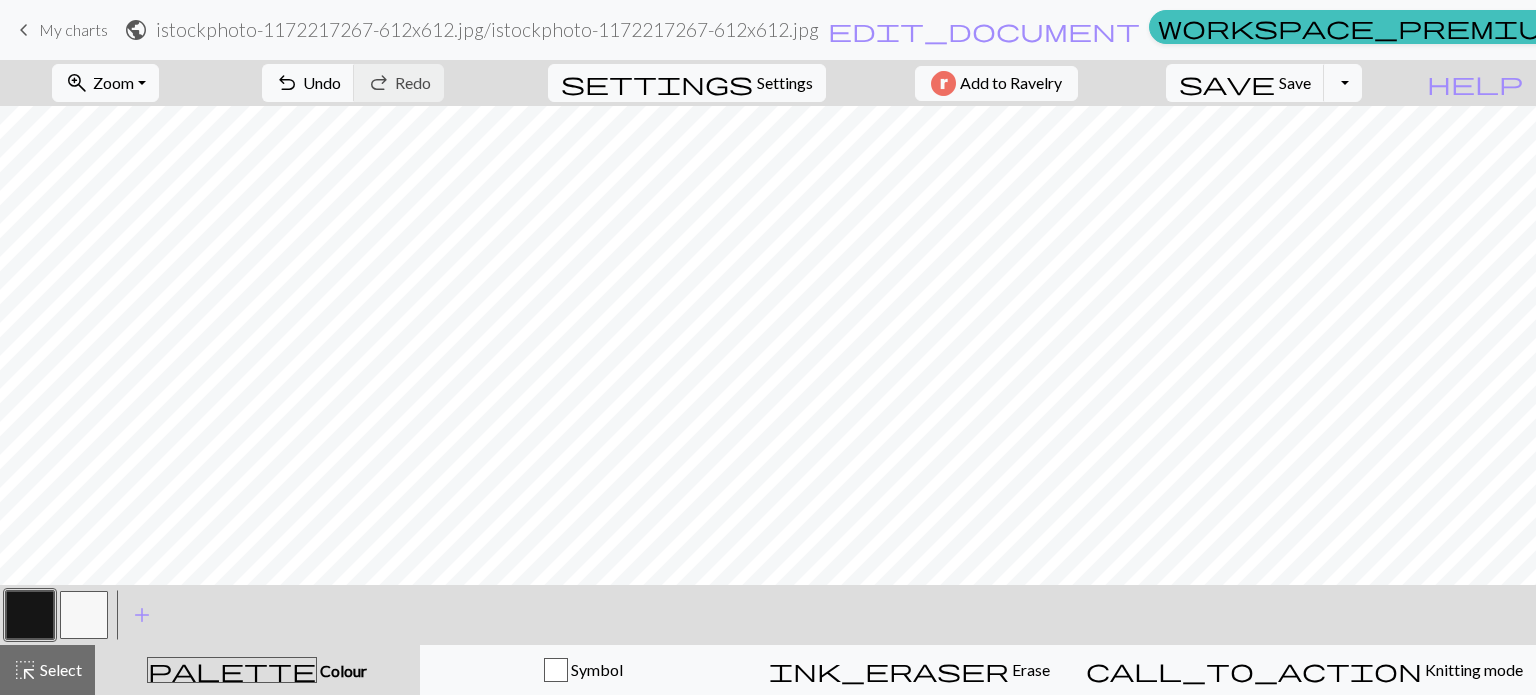 click at bounding box center (84, 615) 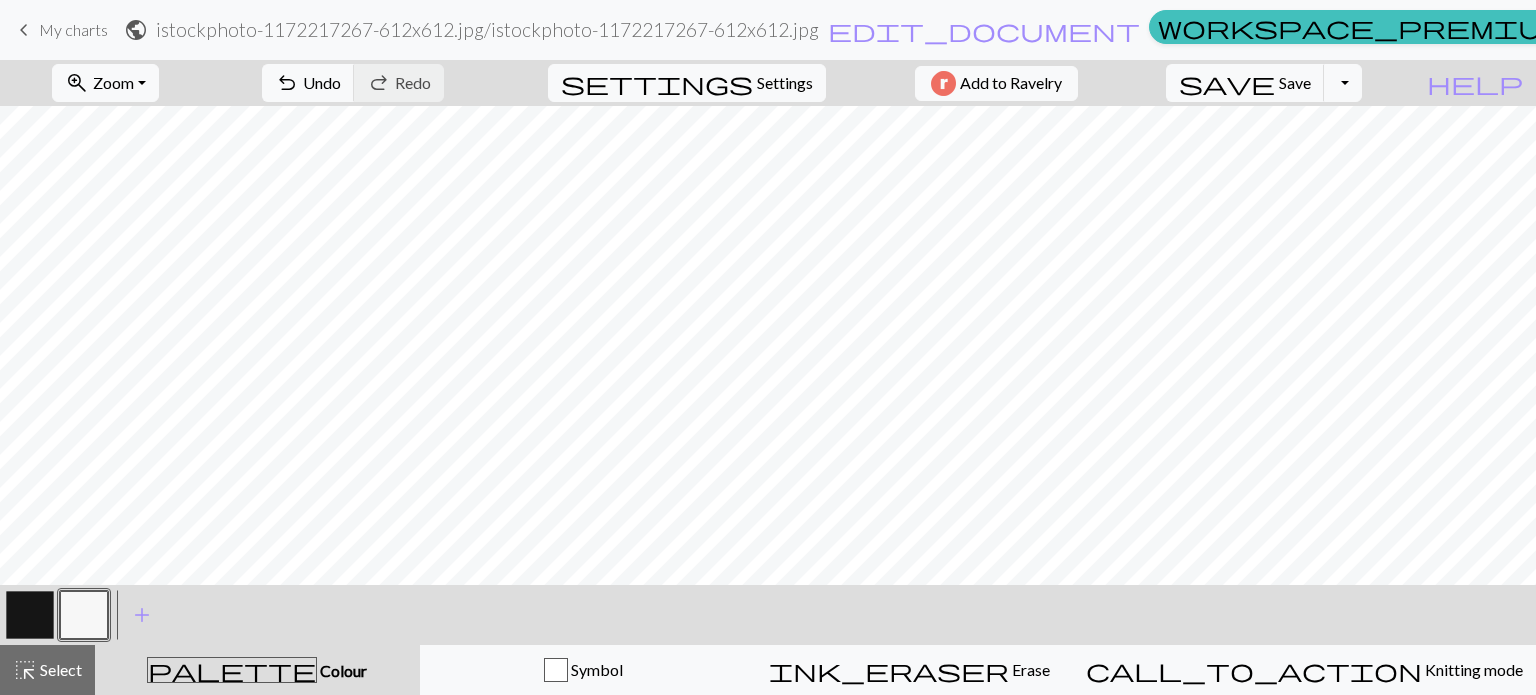 click at bounding box center [30, 615] 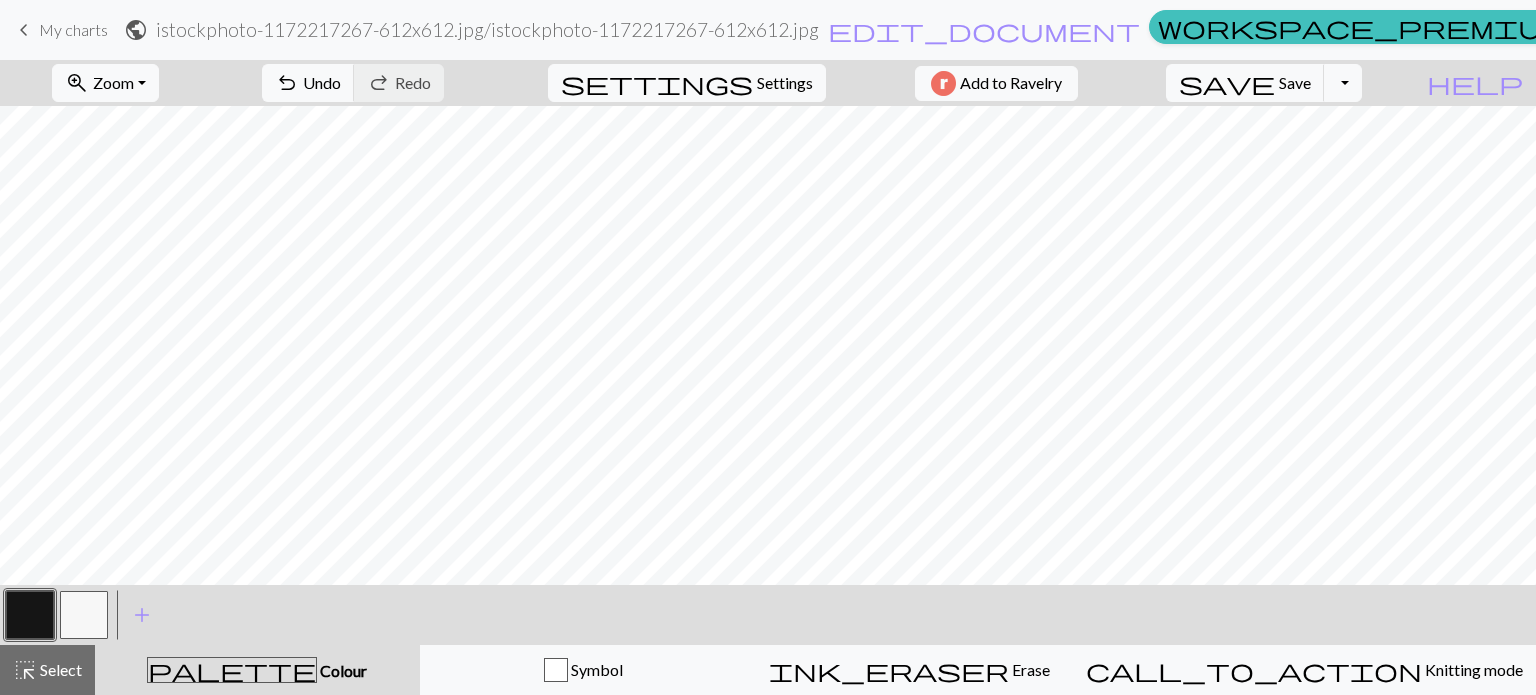 click at bounding box center (30, 615) 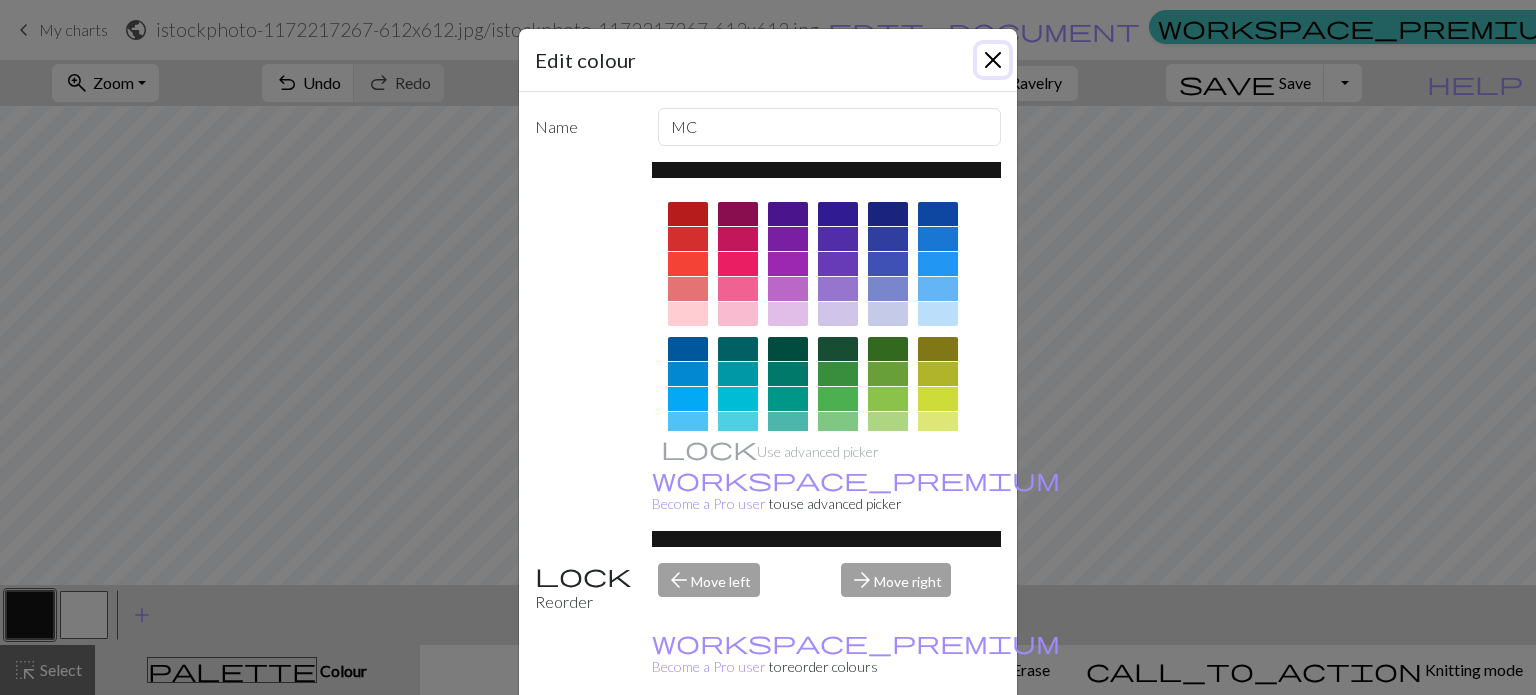 click at bounding box center [993, 60] 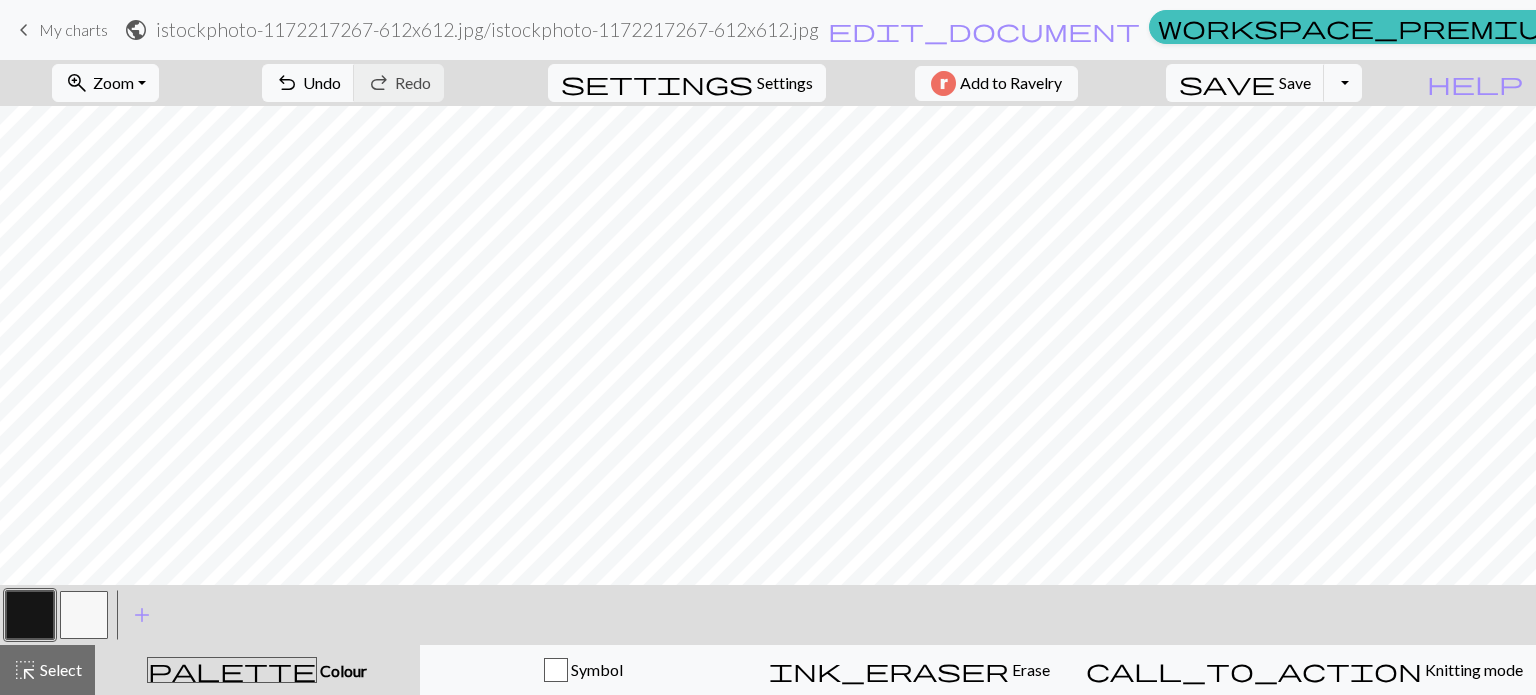click at bounding box center [30, 615] 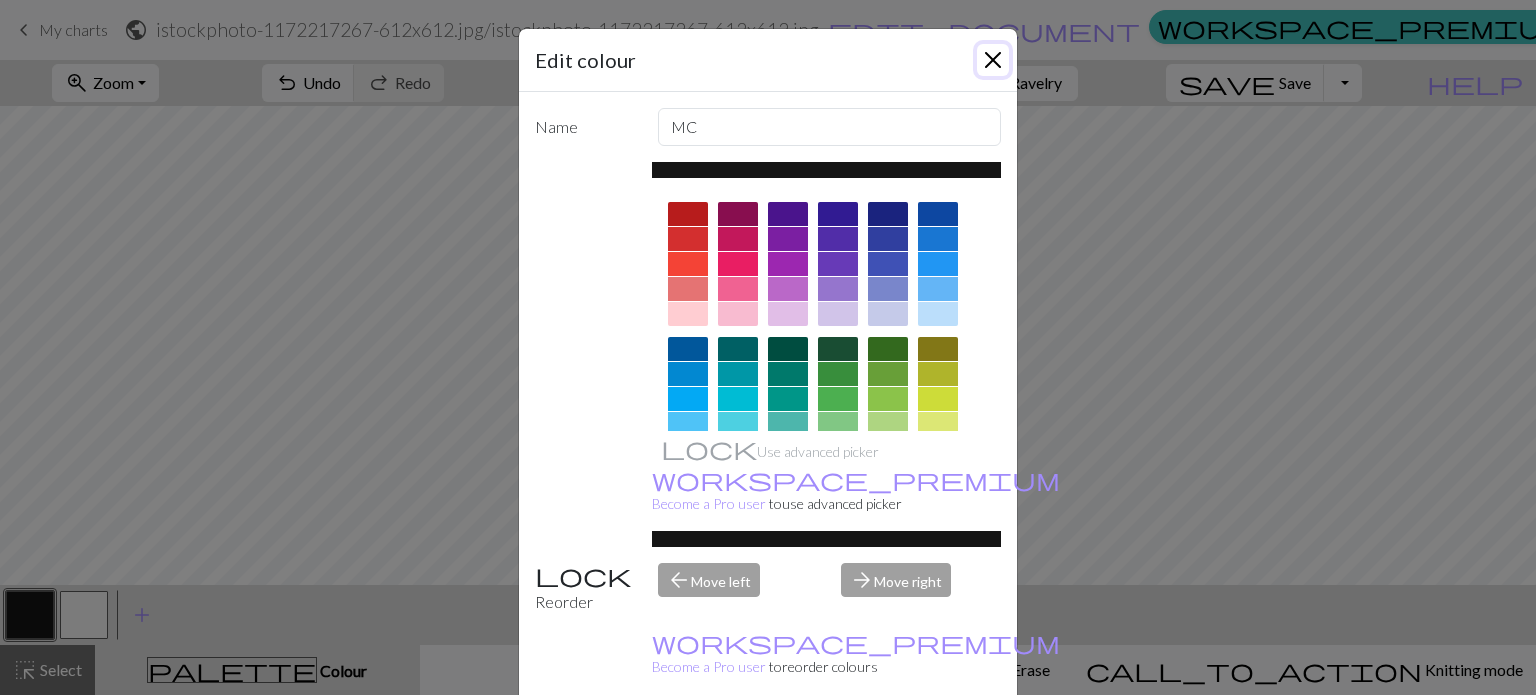 click at bounding box center [993, 60] 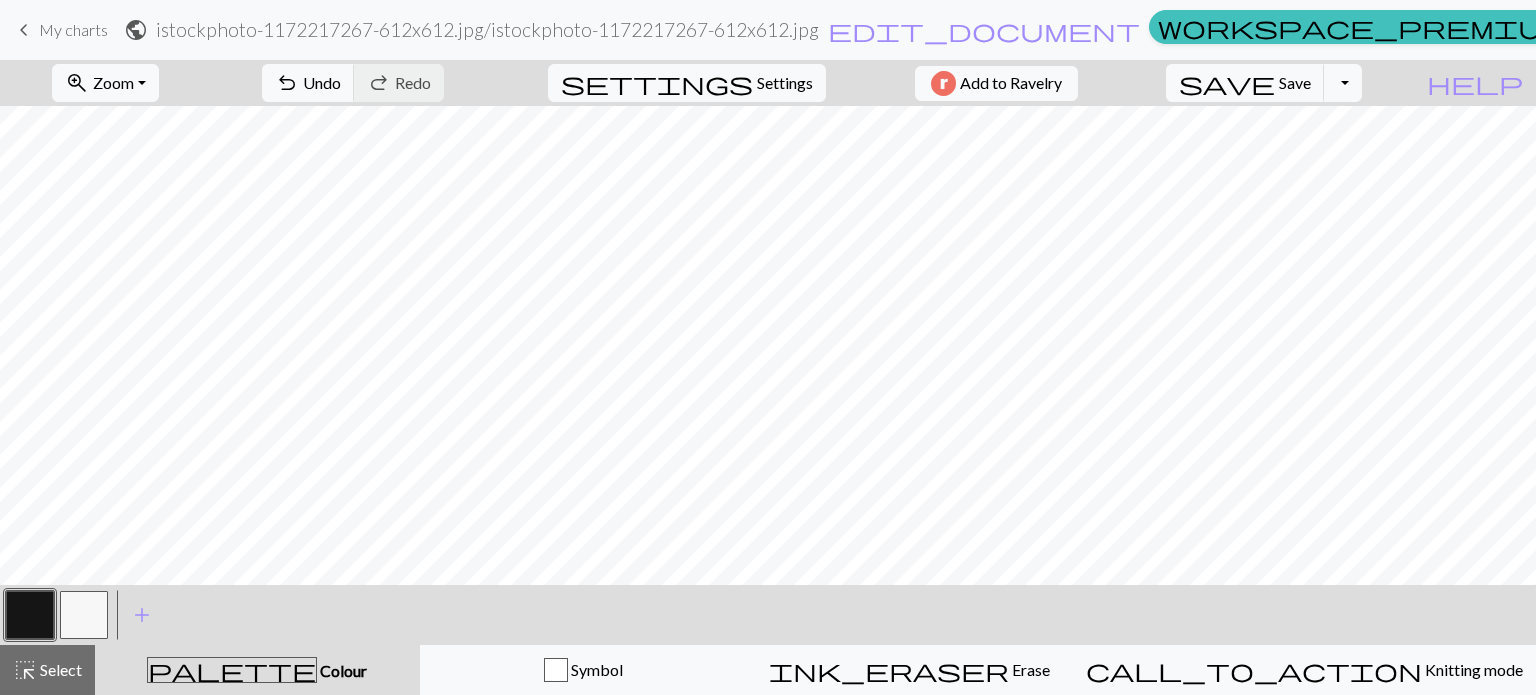click at bounding box center [84, 615] 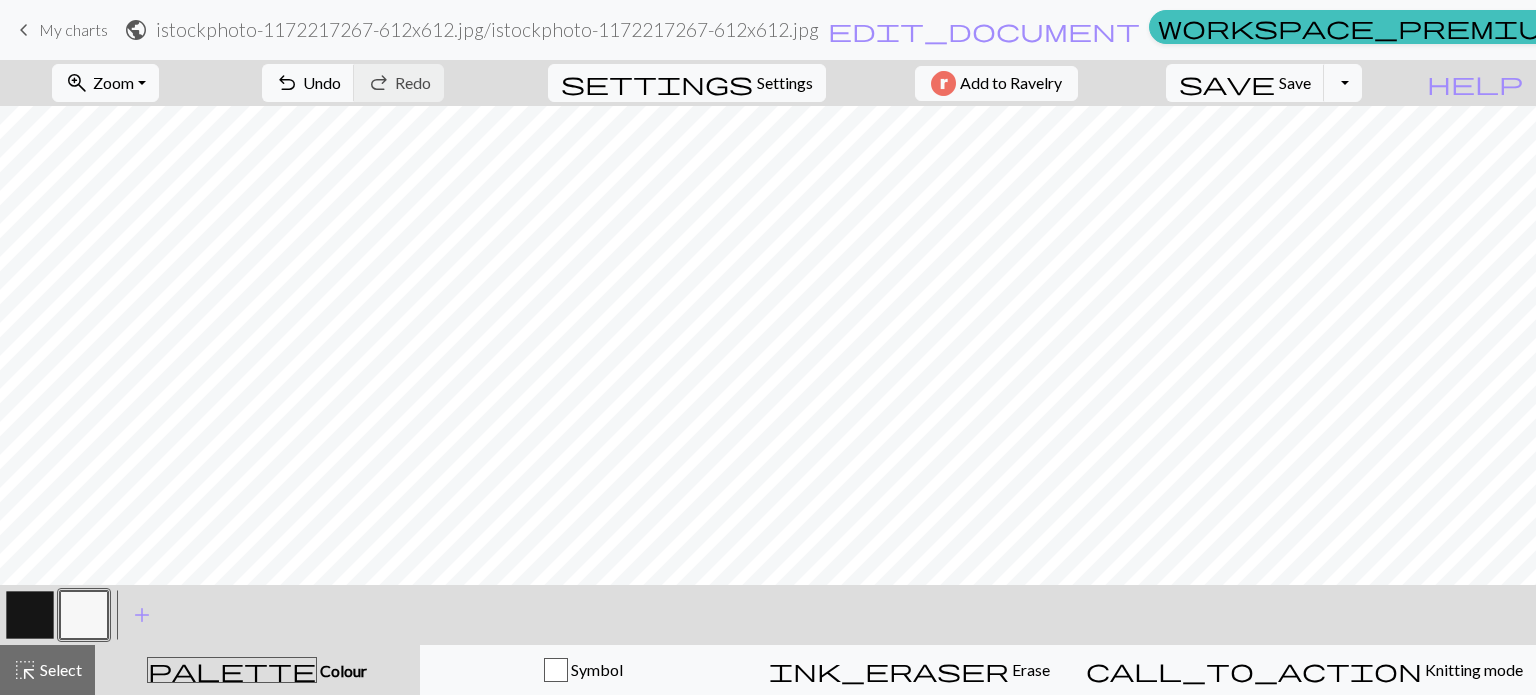 click at bounding box center [30, 615] 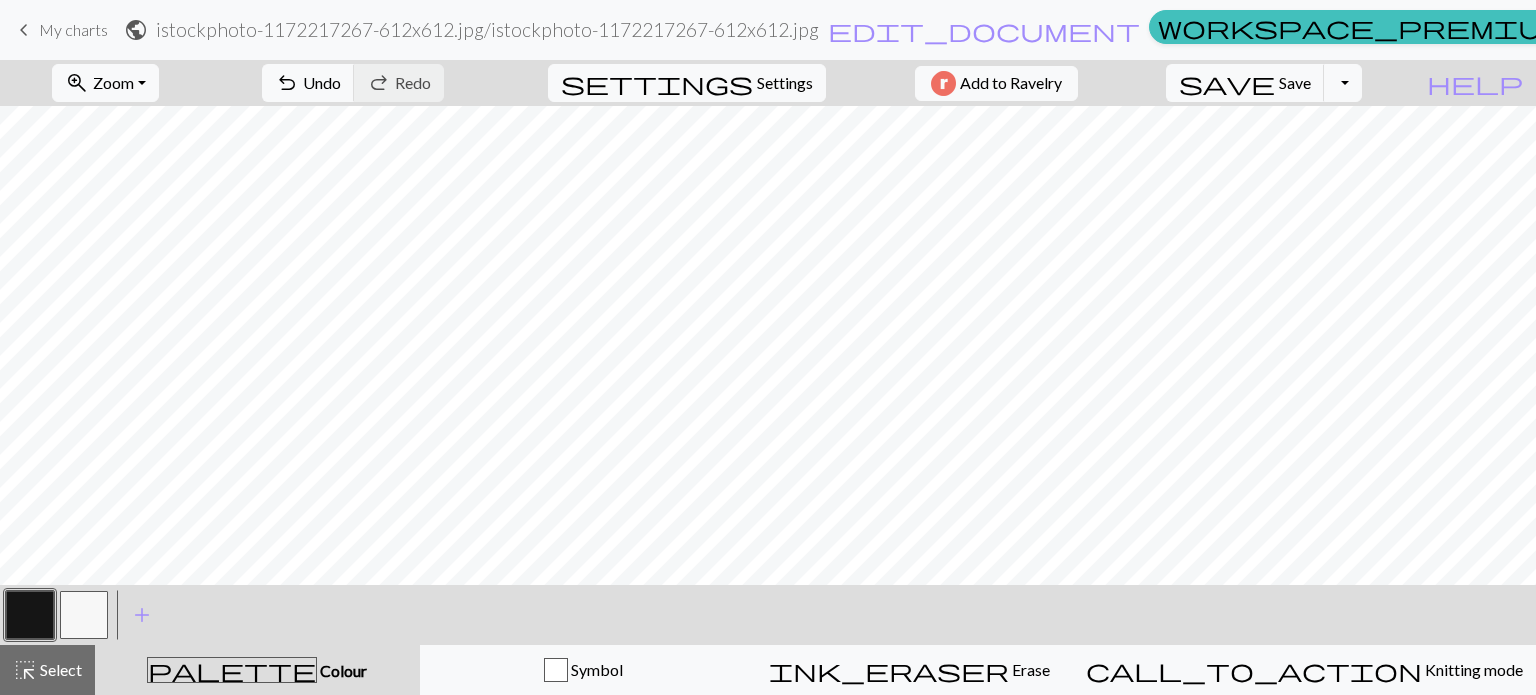 click at bounding box center (84, 615) 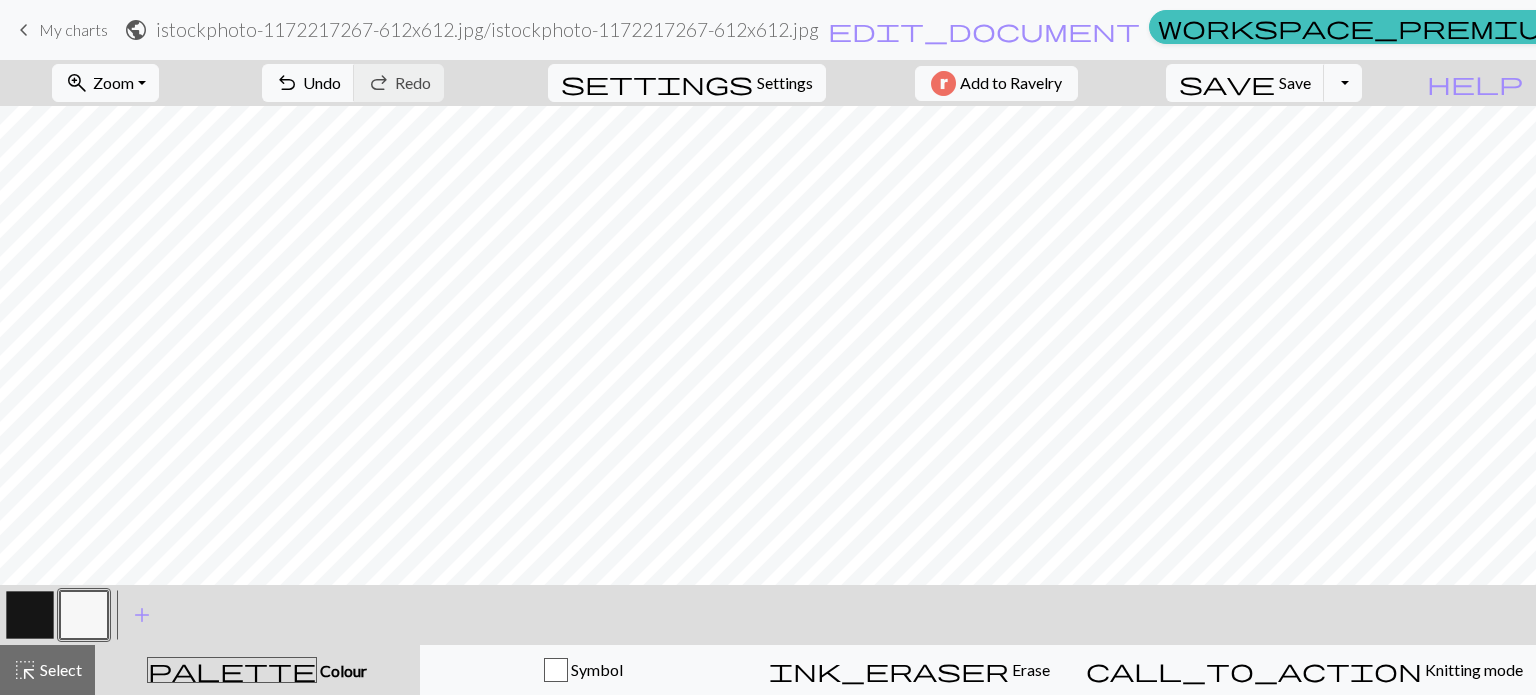 click at bounding box center (30, 615) 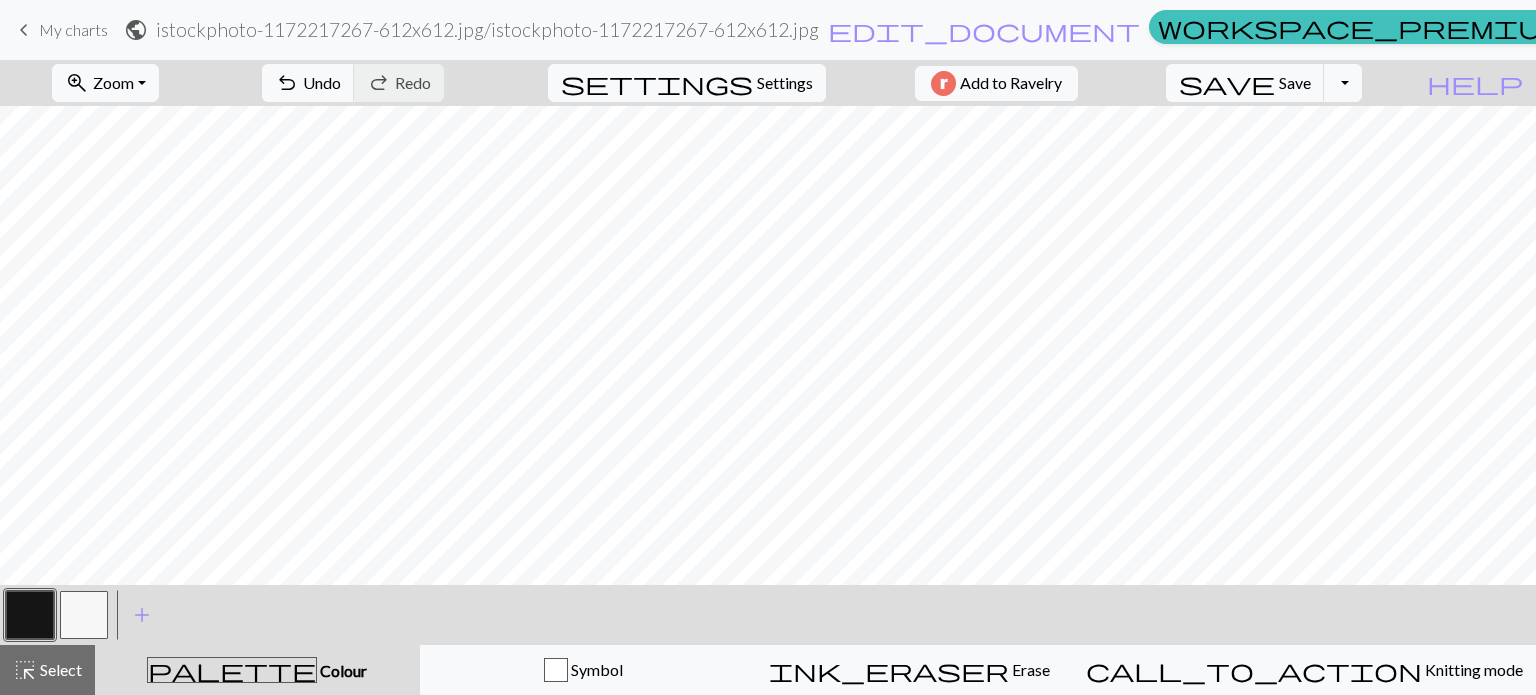 click at bounding box center [84, 615] 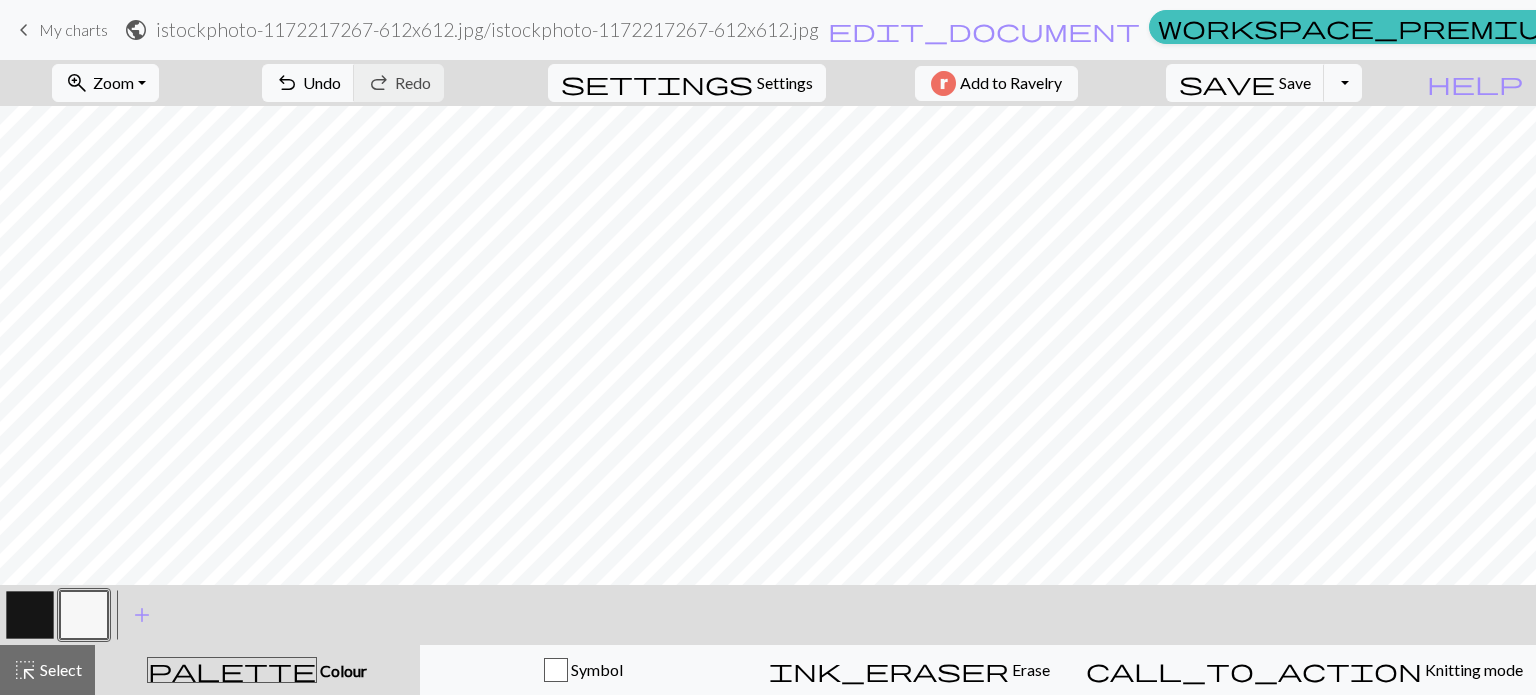 click at bounding box center [84, 615] 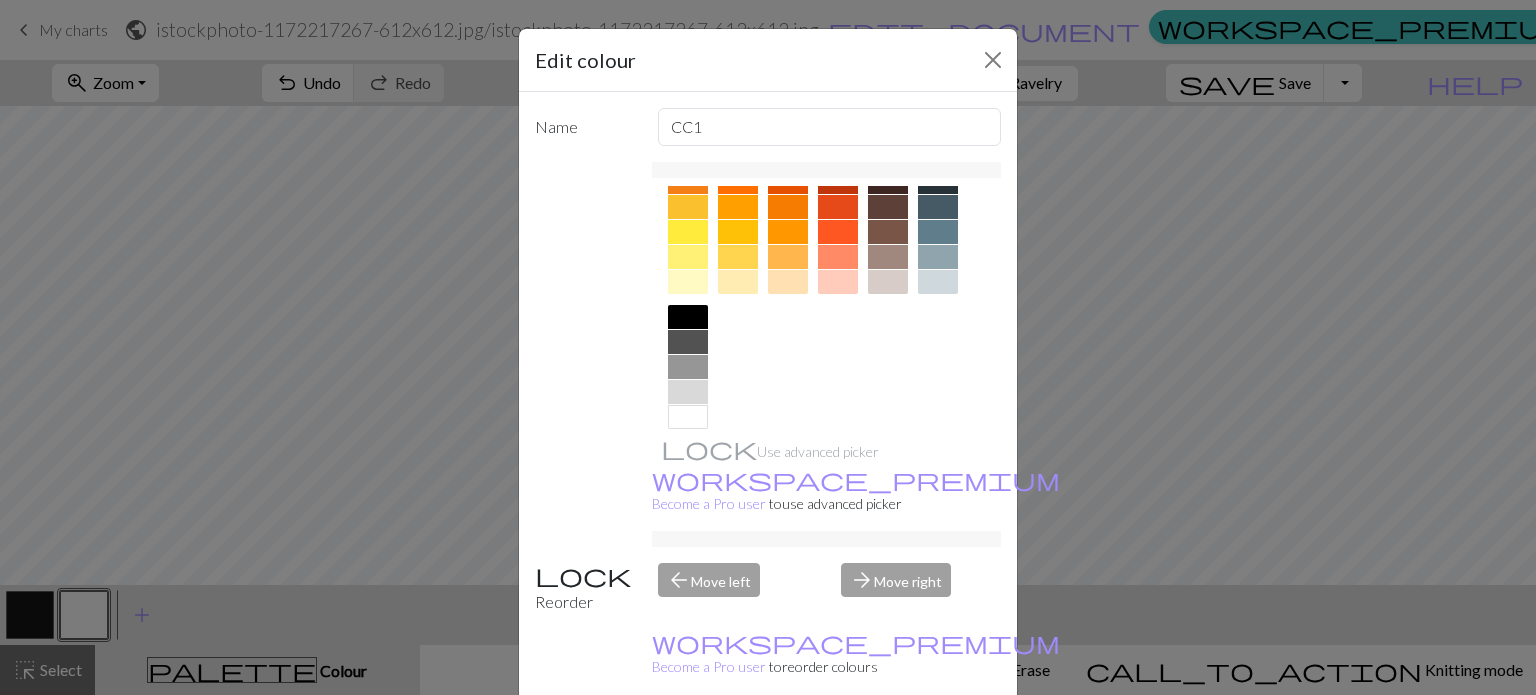 scroll, scrollTop: 320, scrollLeft: 0, axis: vertical 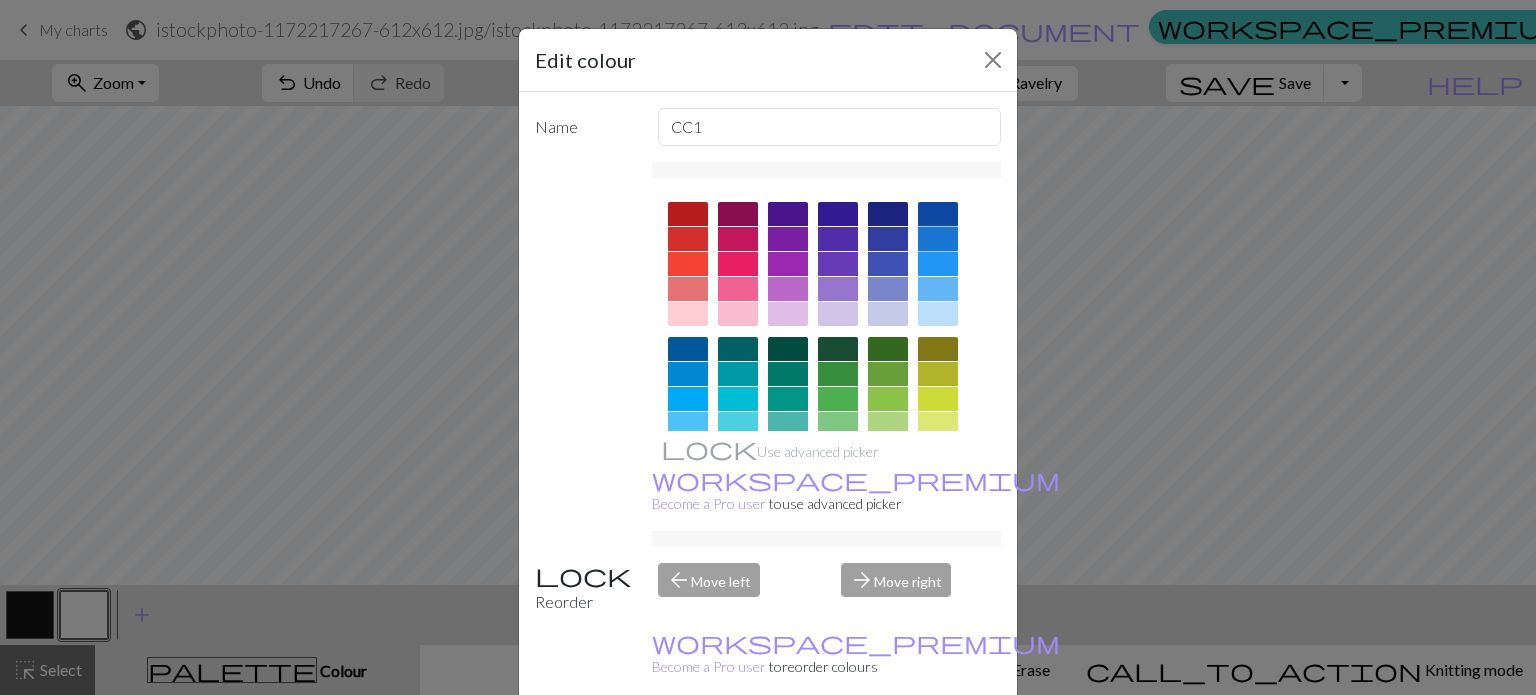 click at bounding box center (938, 239) 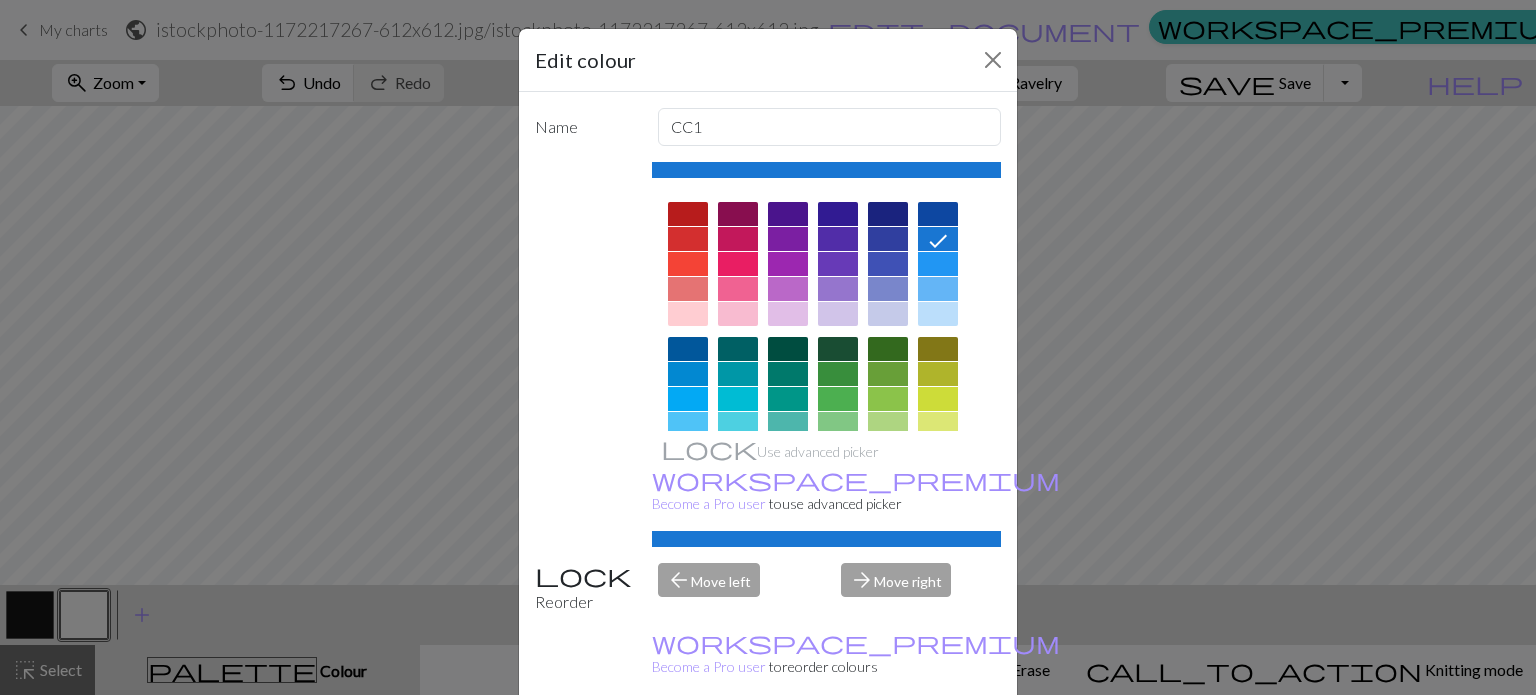 click on "Done" at bounding box center (888, 746) 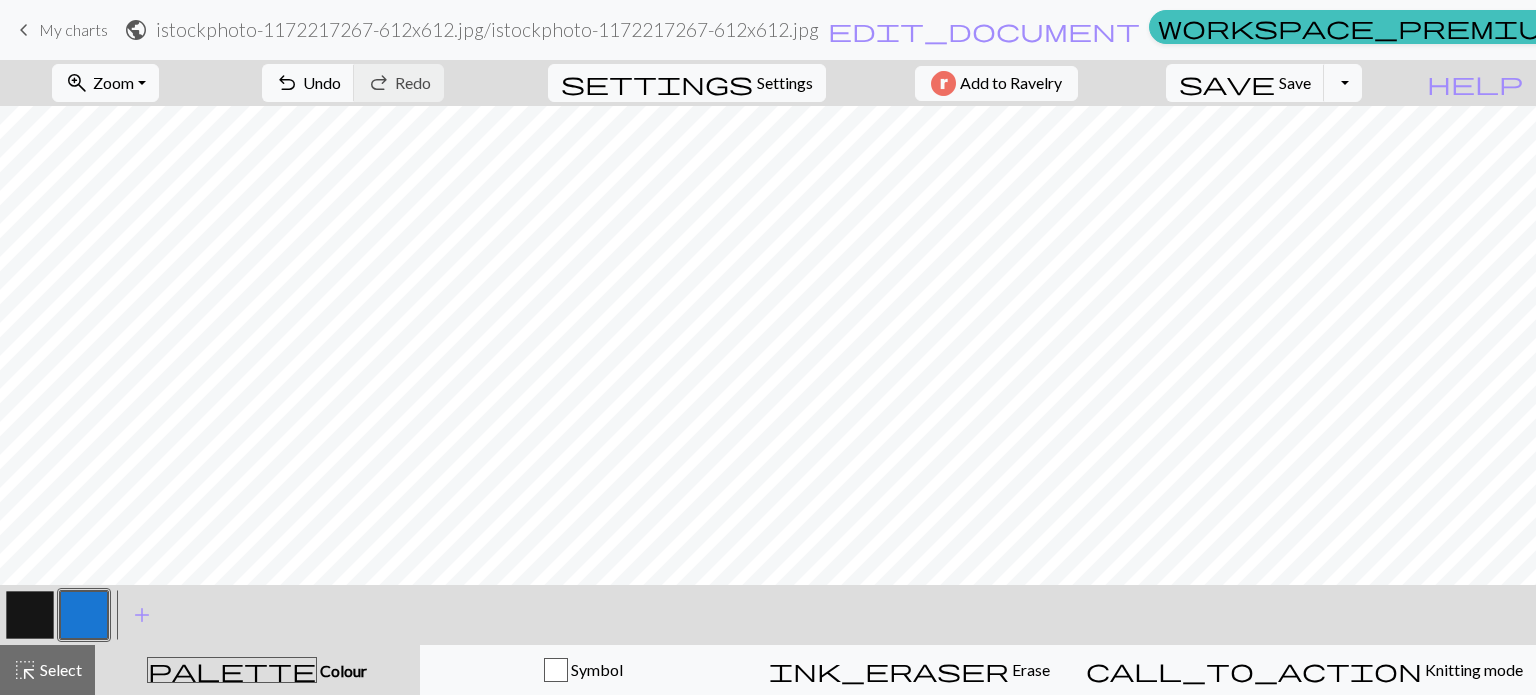 click at bounding box center (30, 615) 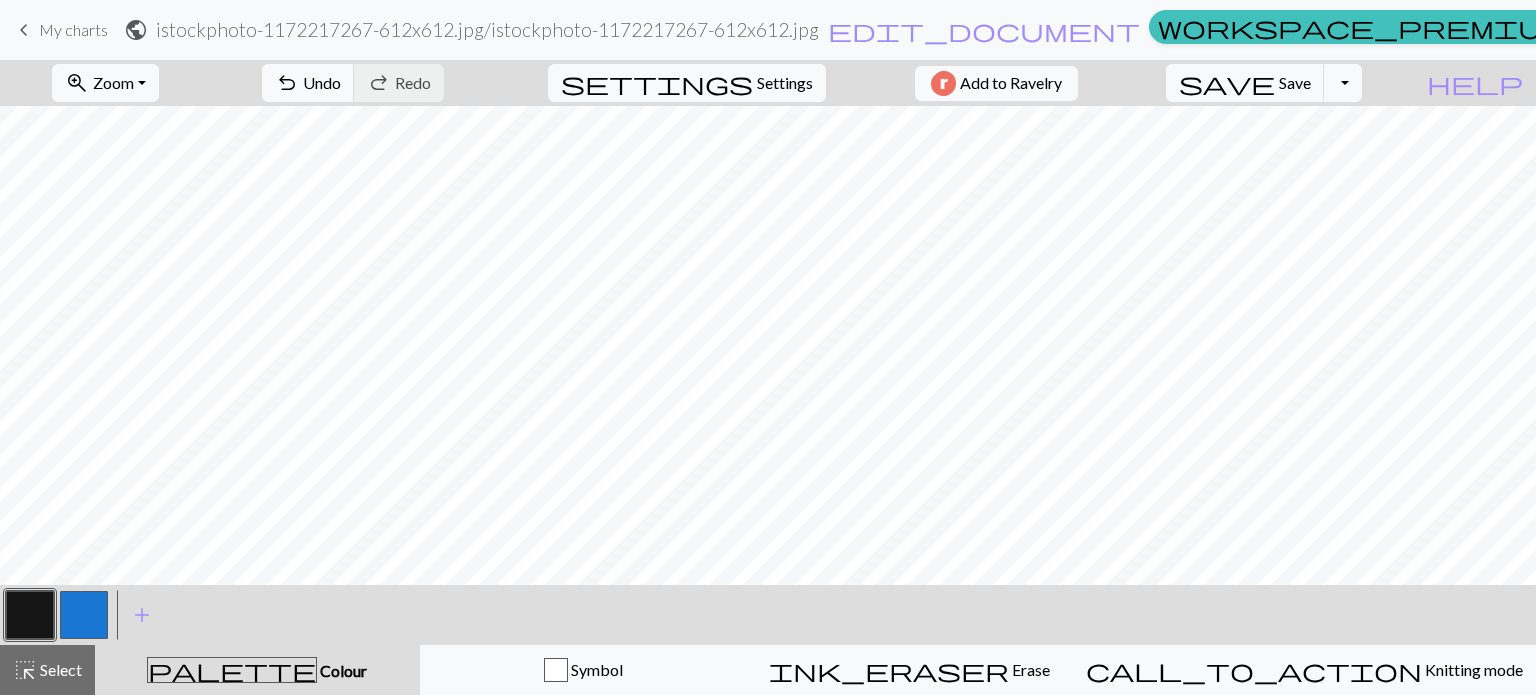 click at bounding box center [30, 615] 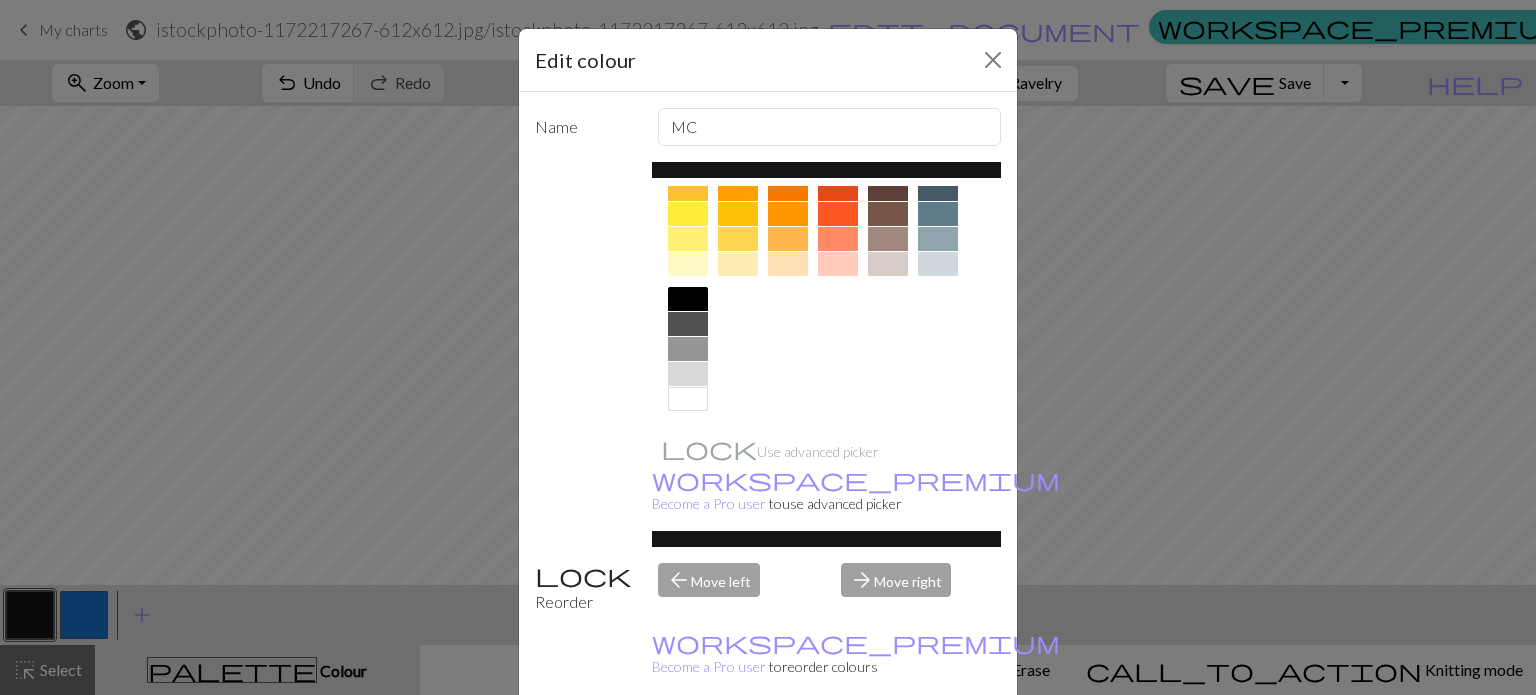 scroll, scrollTop: 322, scrollLeft: 0, axis: vertical 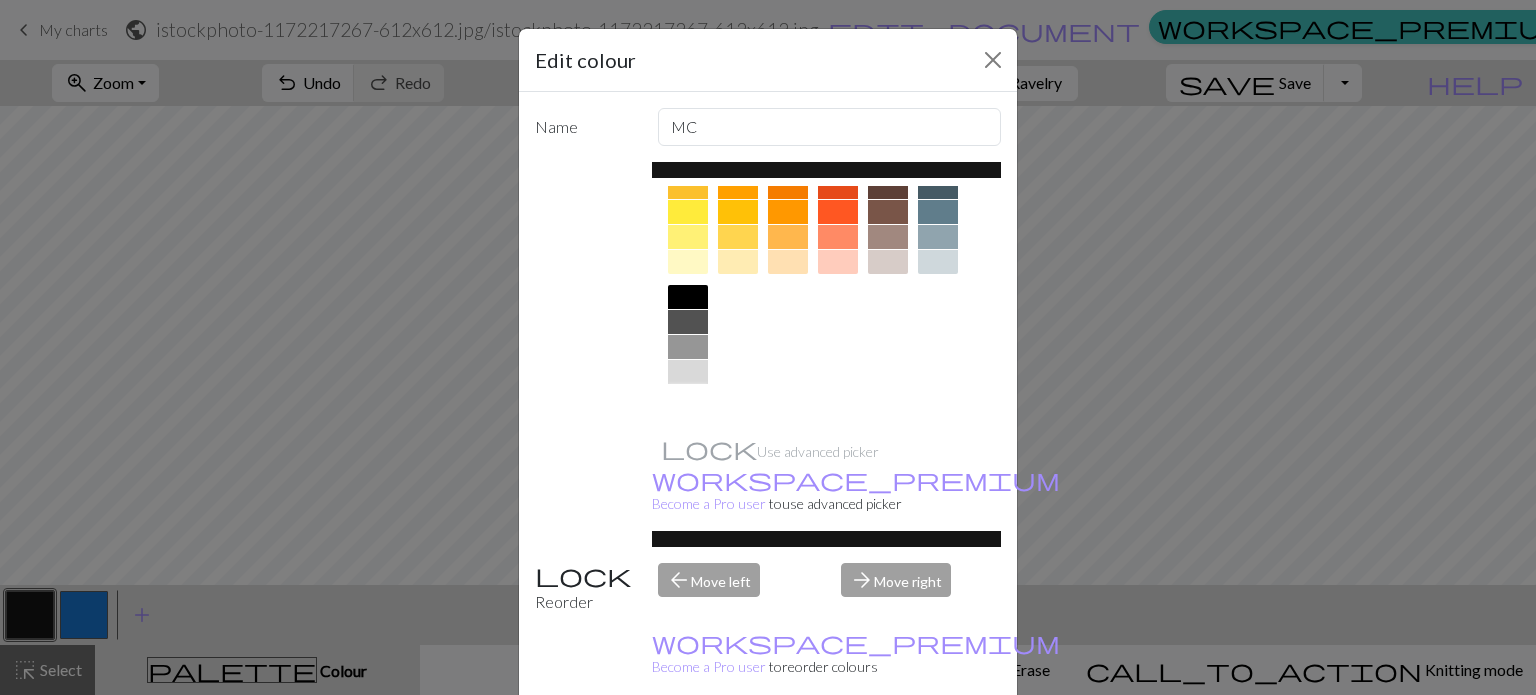 click at bounding box center (688, 397) 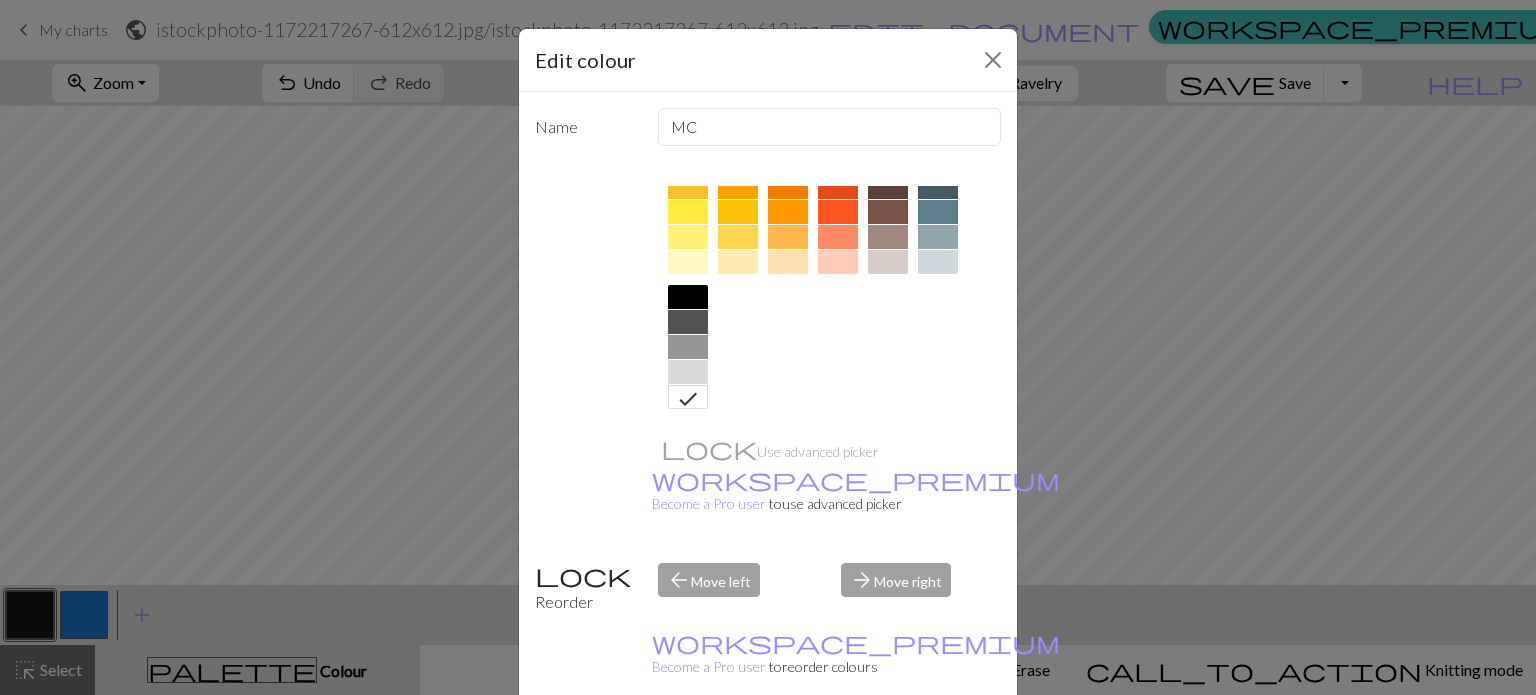 click on "Done" at bounding box center [888, 746] 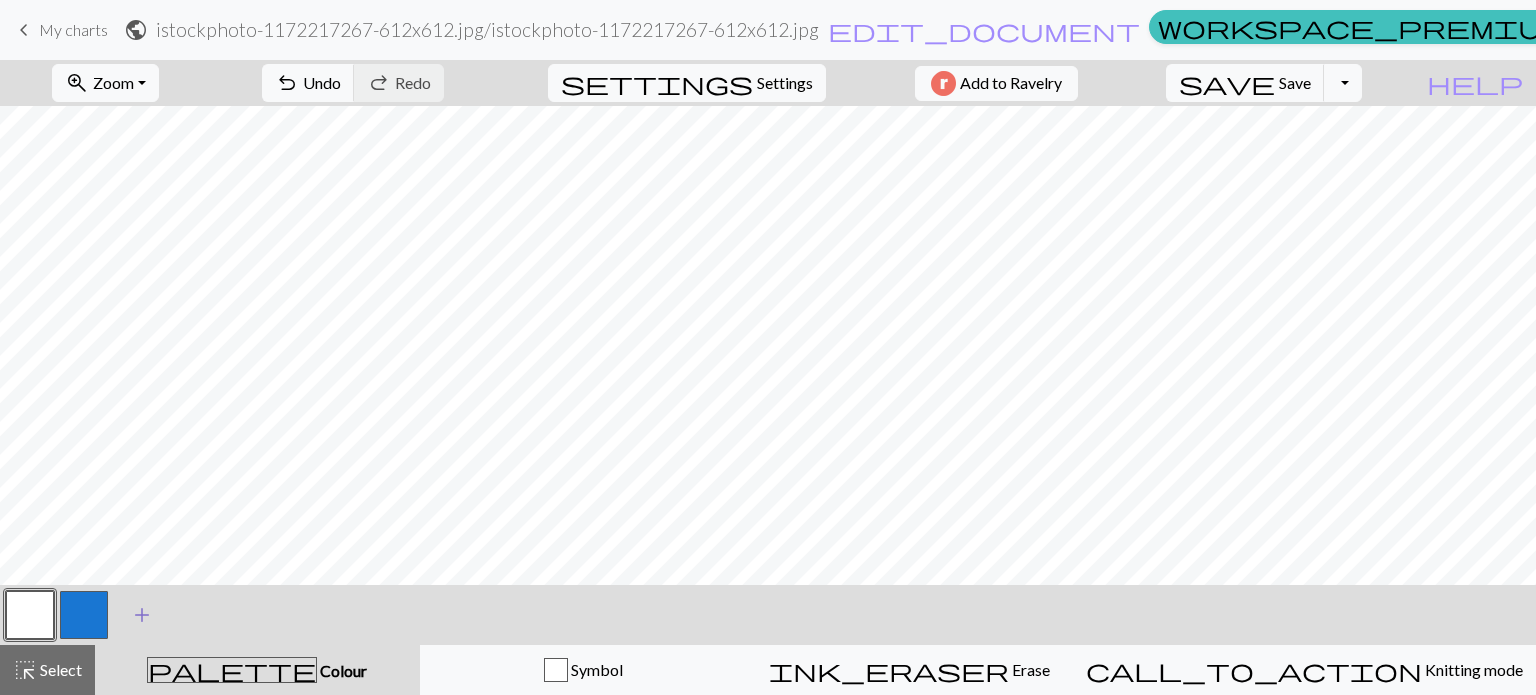 click on "add" at bounding box center [142, 615] 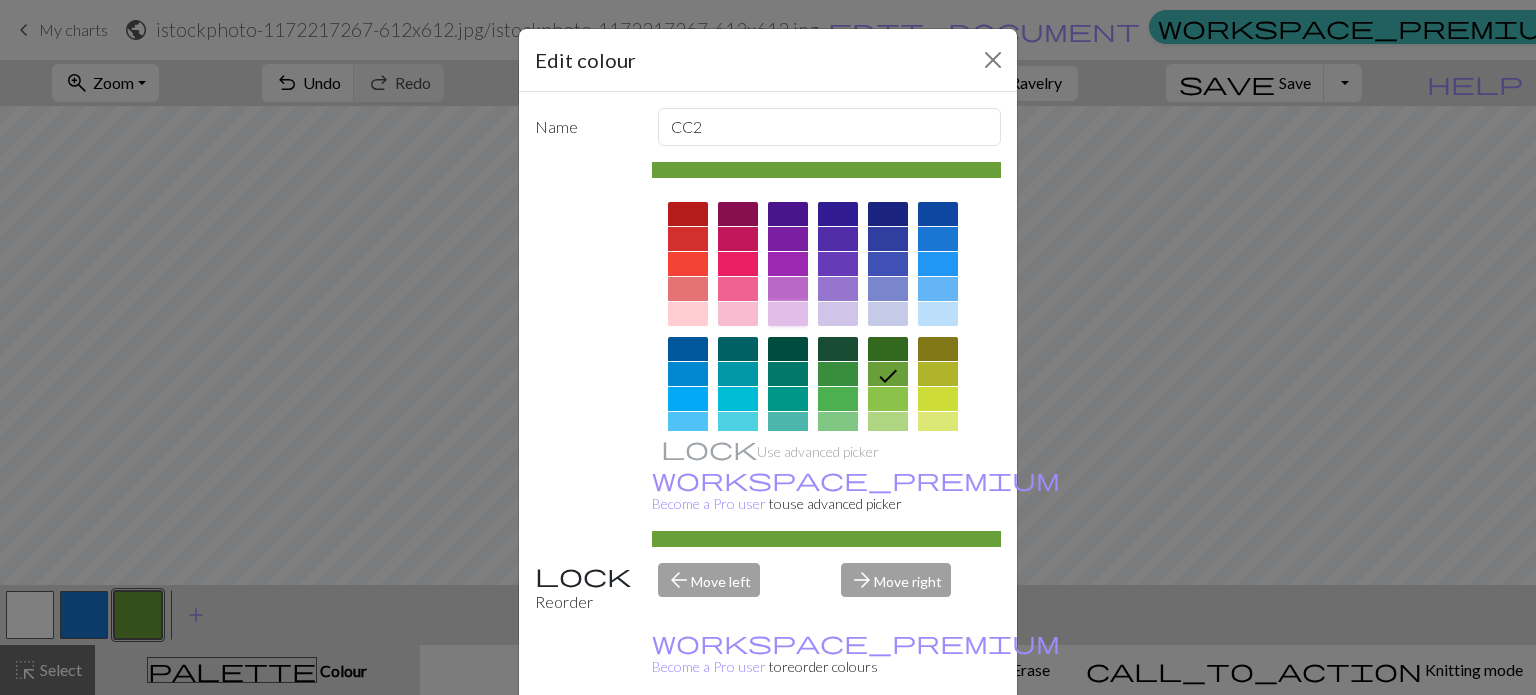 click at bounding box center [788, 314] 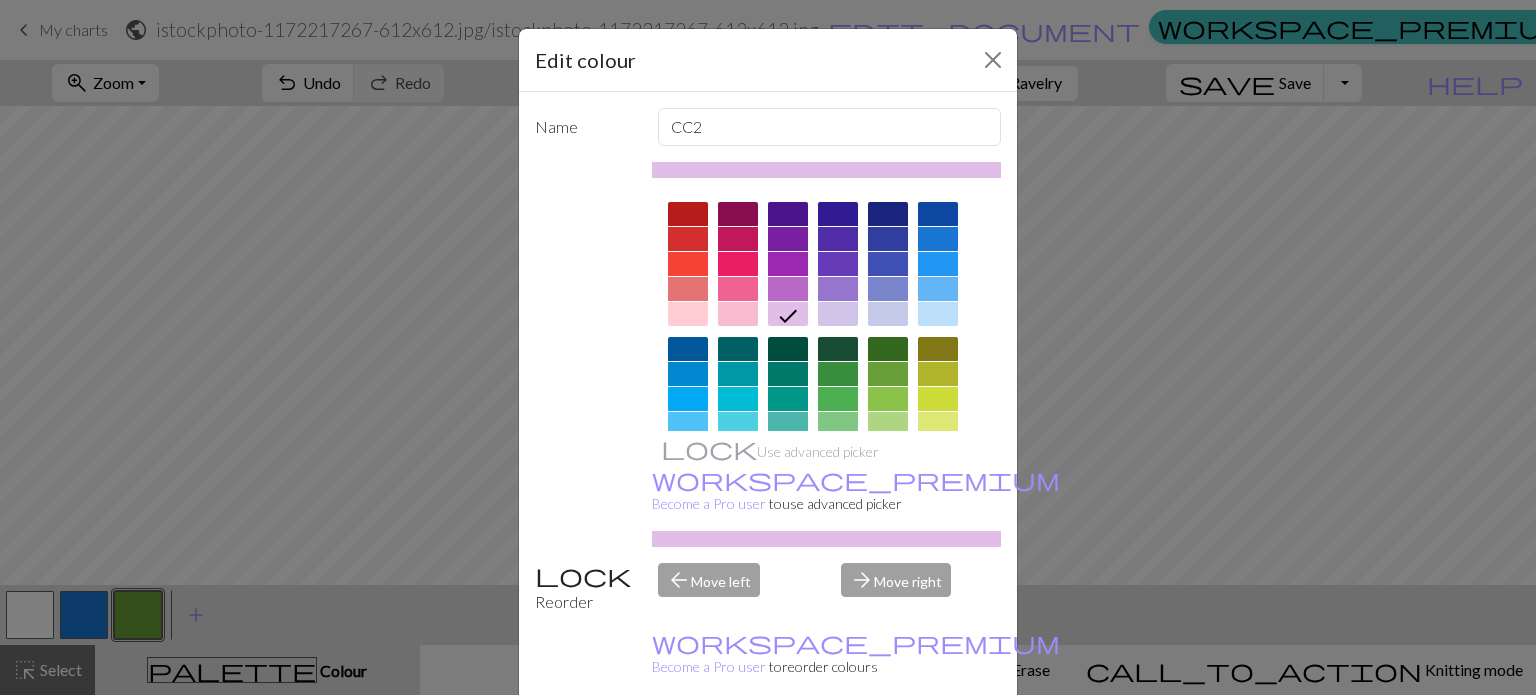 click on "Done" at bounding box center (888, 746) 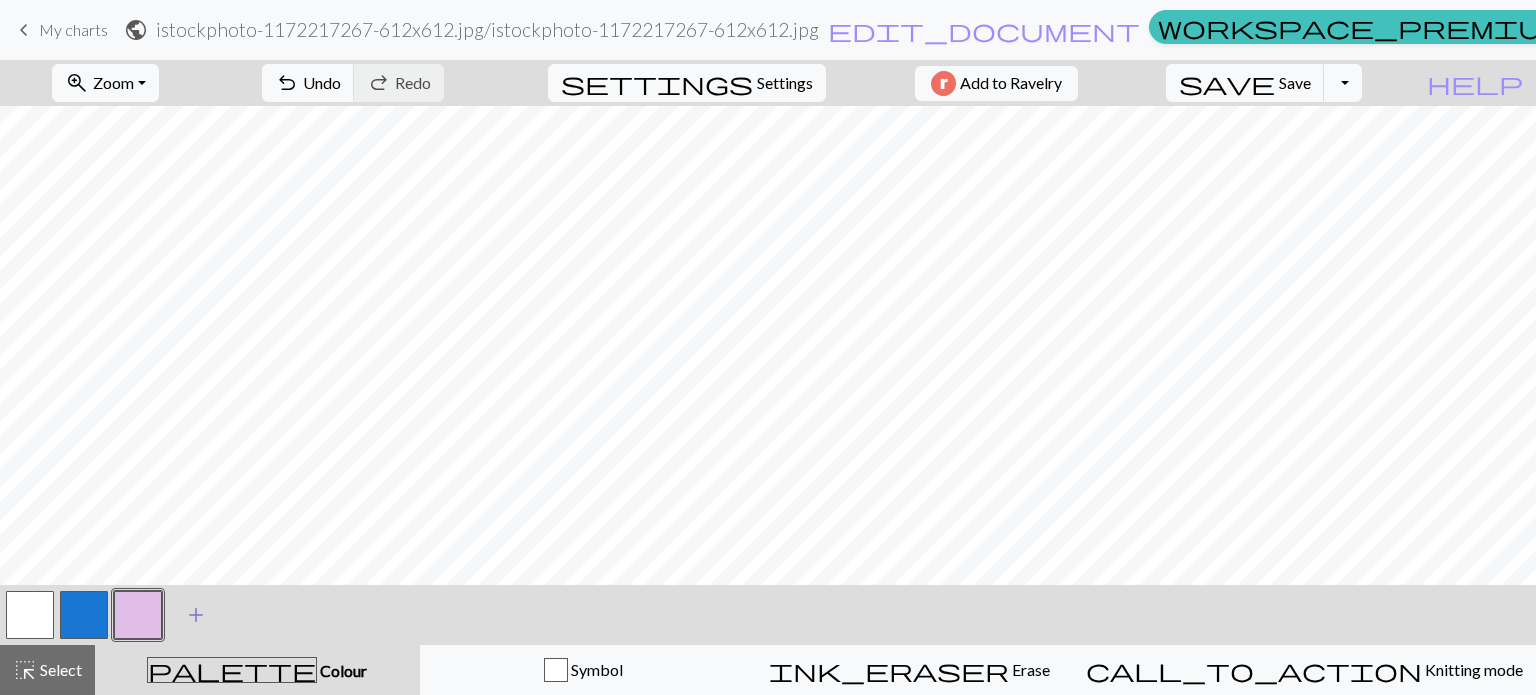 click on "add" at bounding box center [196, 615] 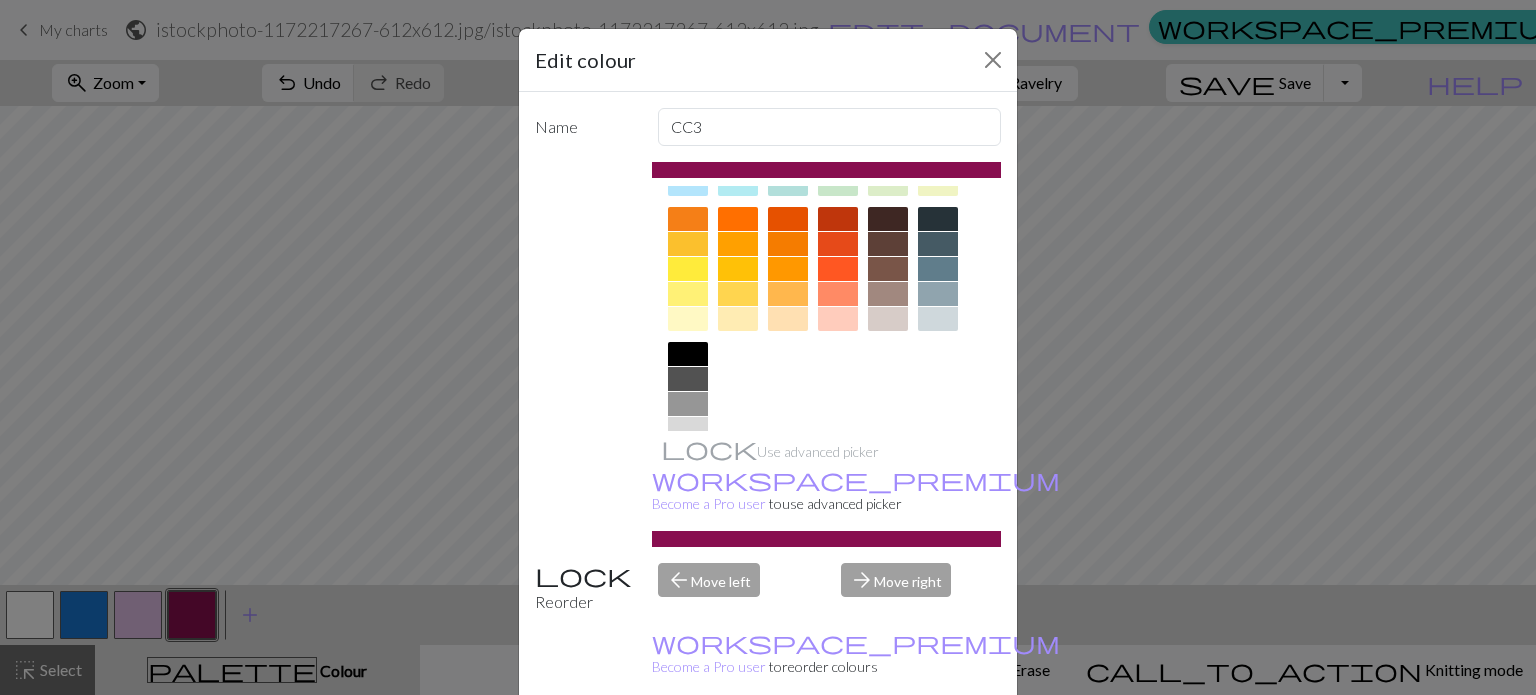 scroll, scrollTop: 280, scrollLeft: 0, axis: vertical 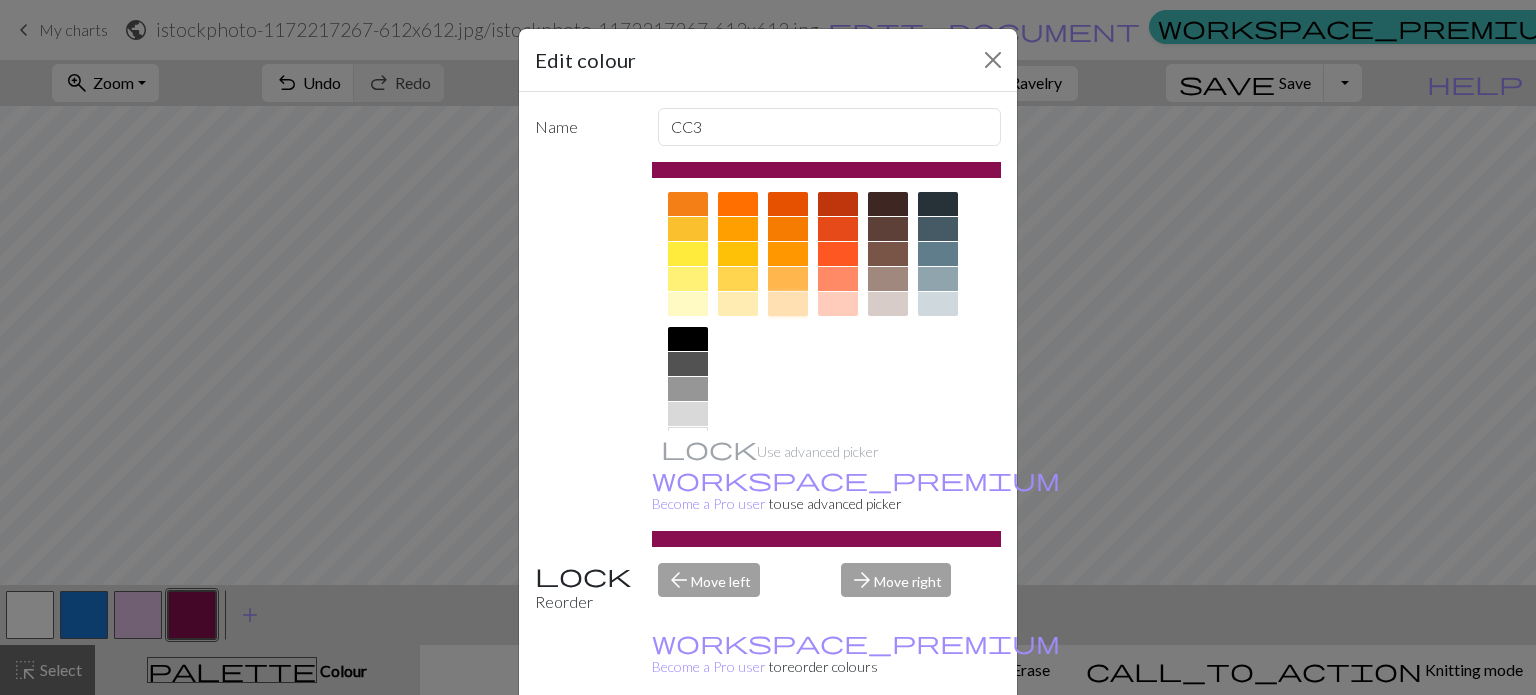click at bounding box center (788, 304) 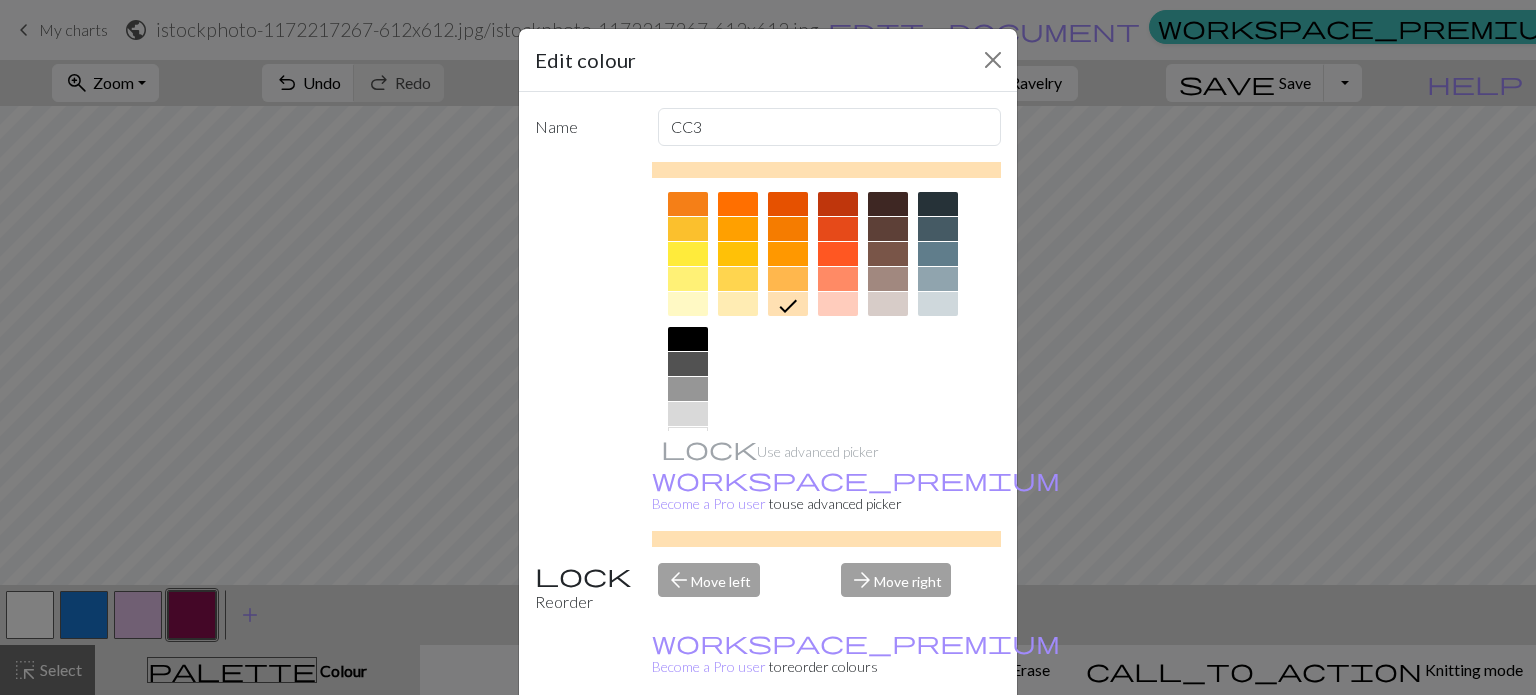 click on "Done" at bounding box center [888, 746] 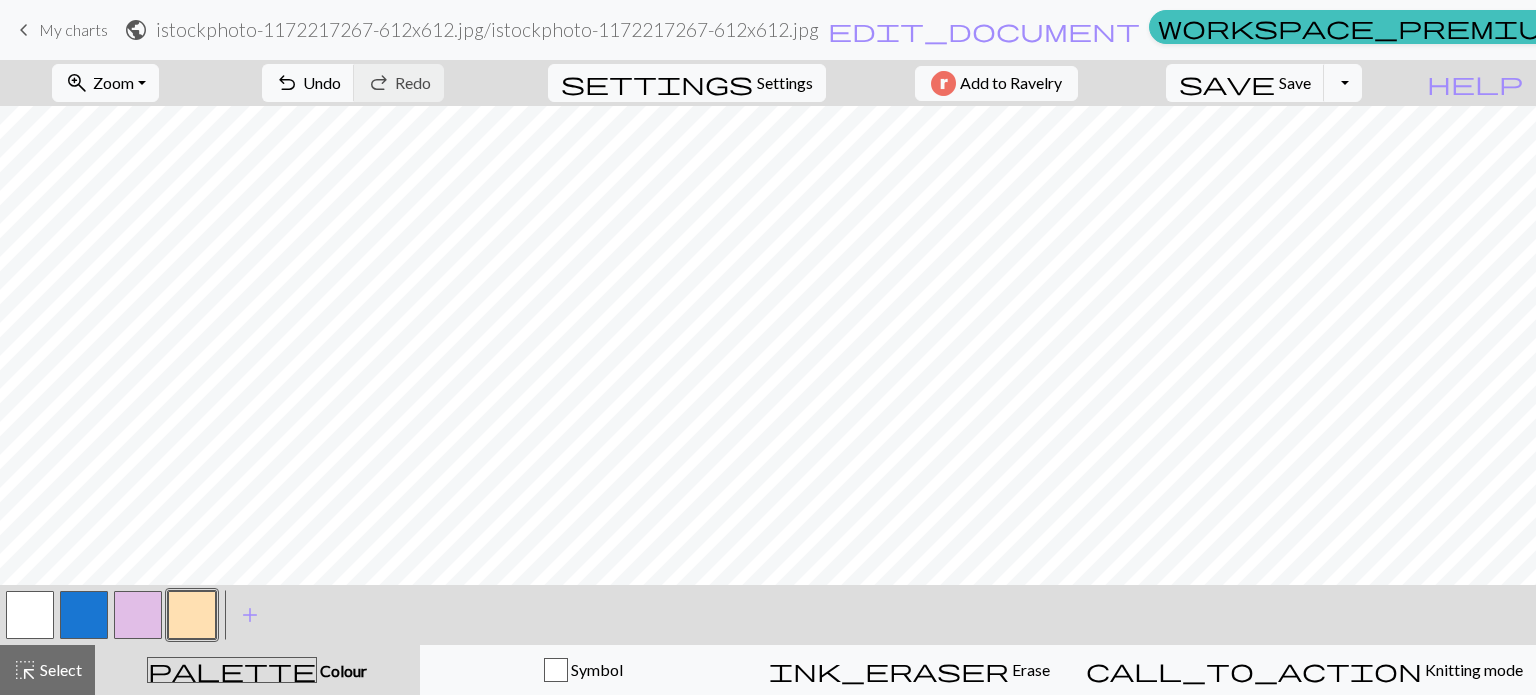 click at bounding box center [84, 615] 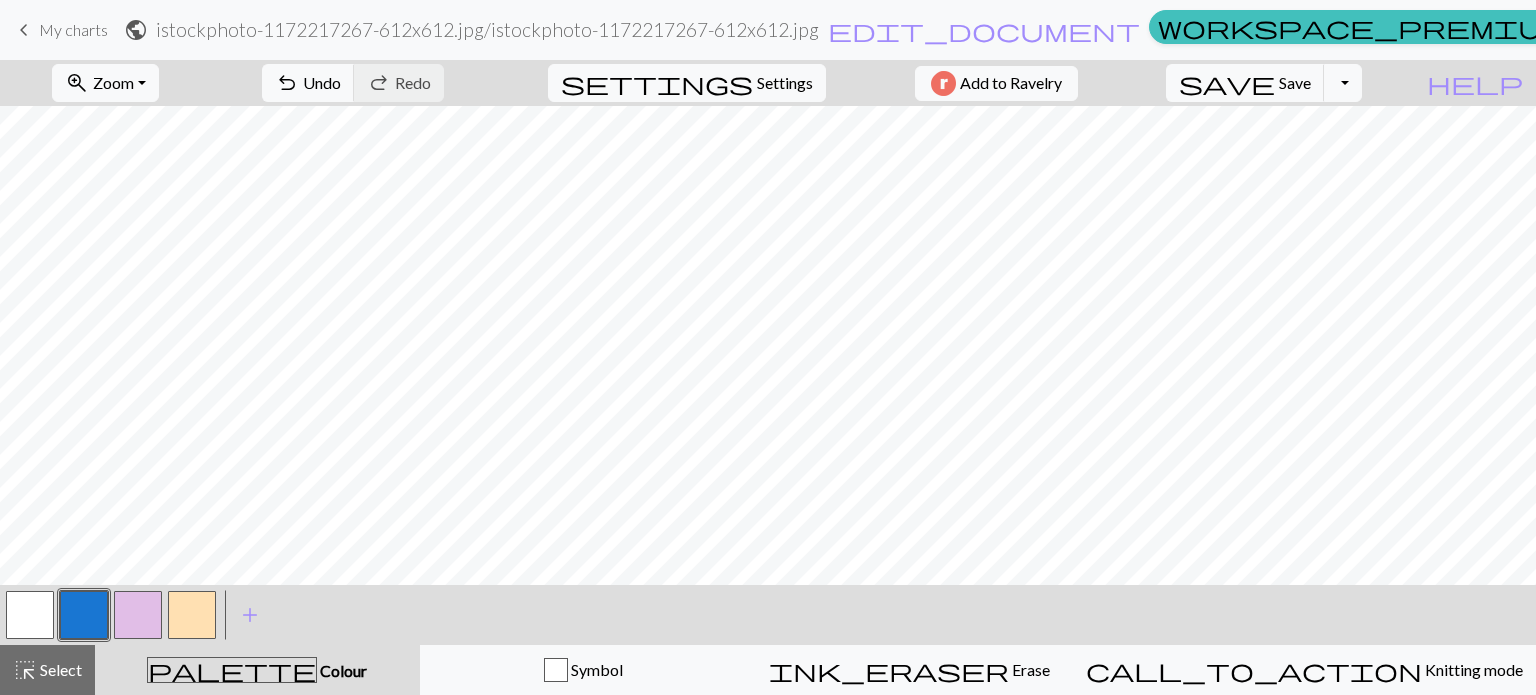 click at bounding box center (192, 615) 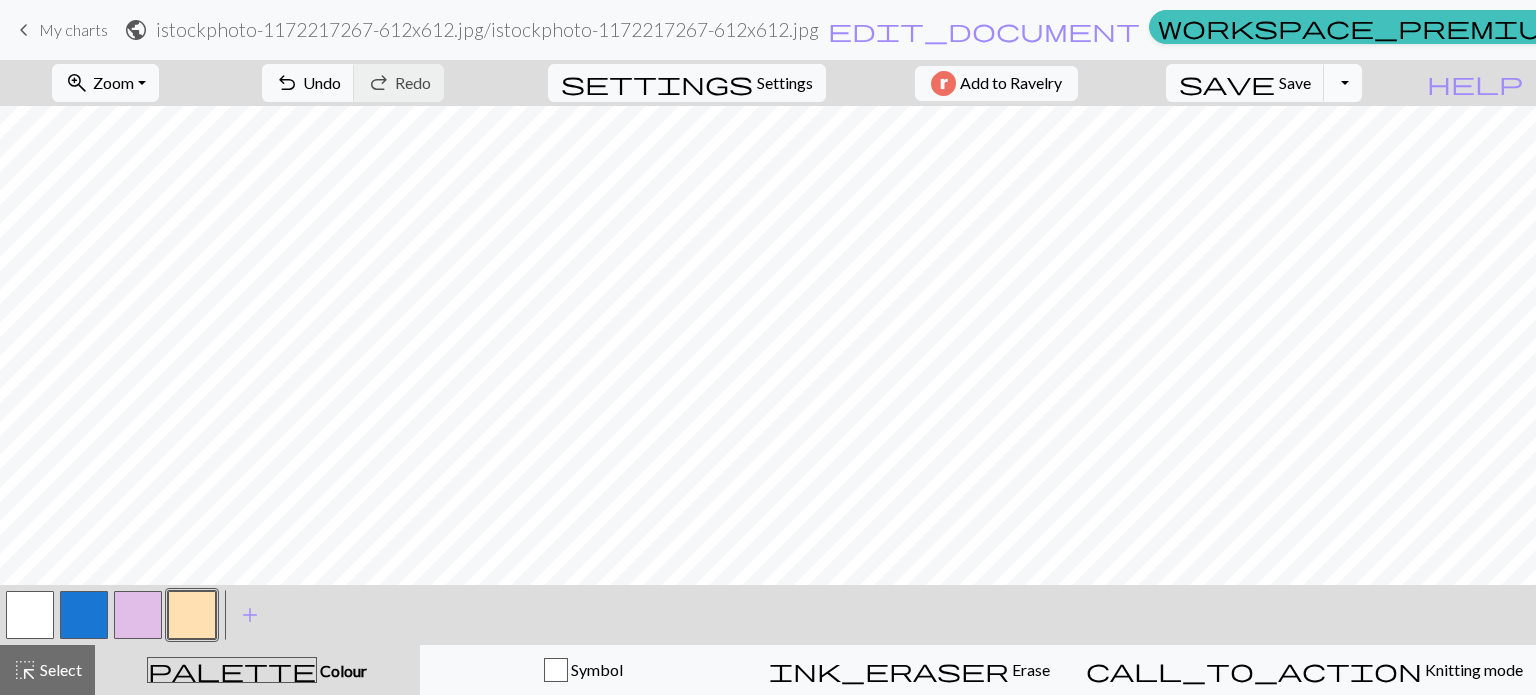 click on "Toggle Dropdown" at bounding box center (1343, 83) 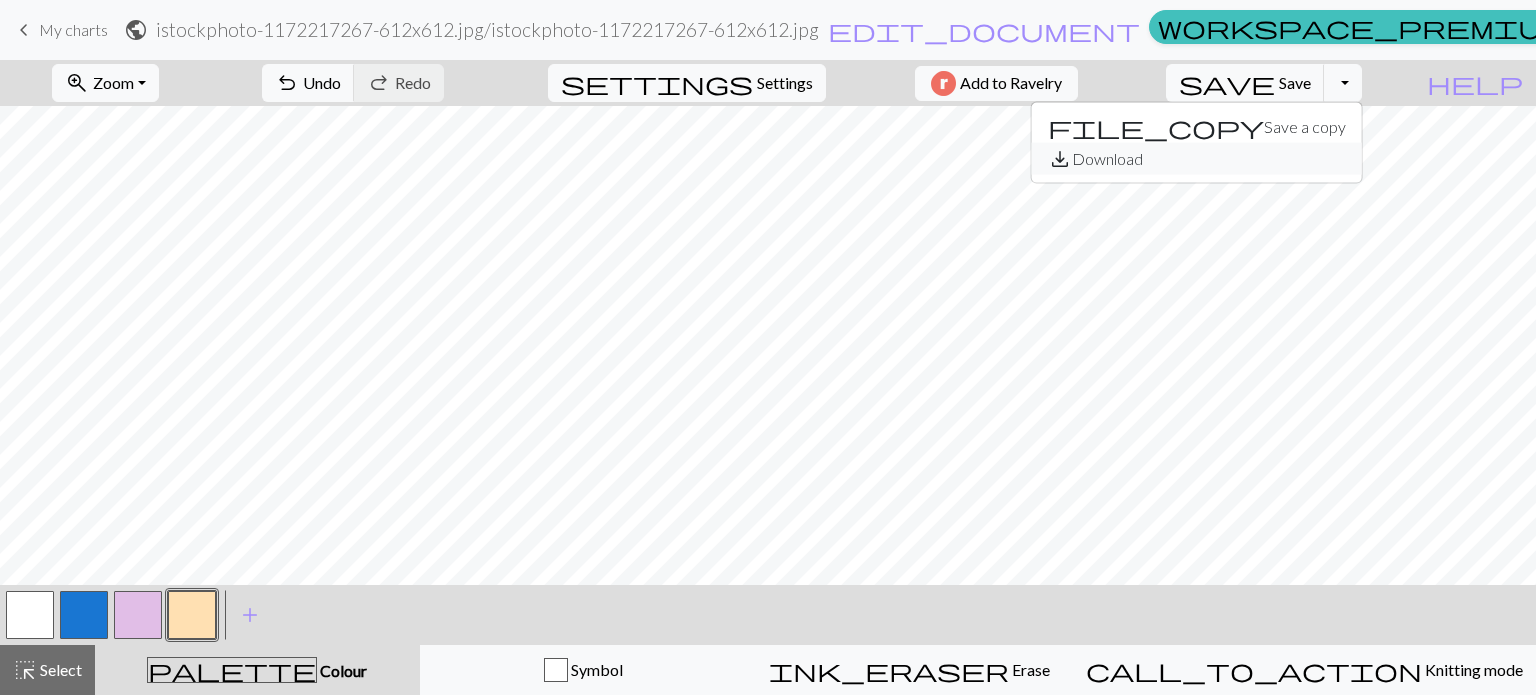 click on "save_alt  Download" at bounding box center (1197, 159) 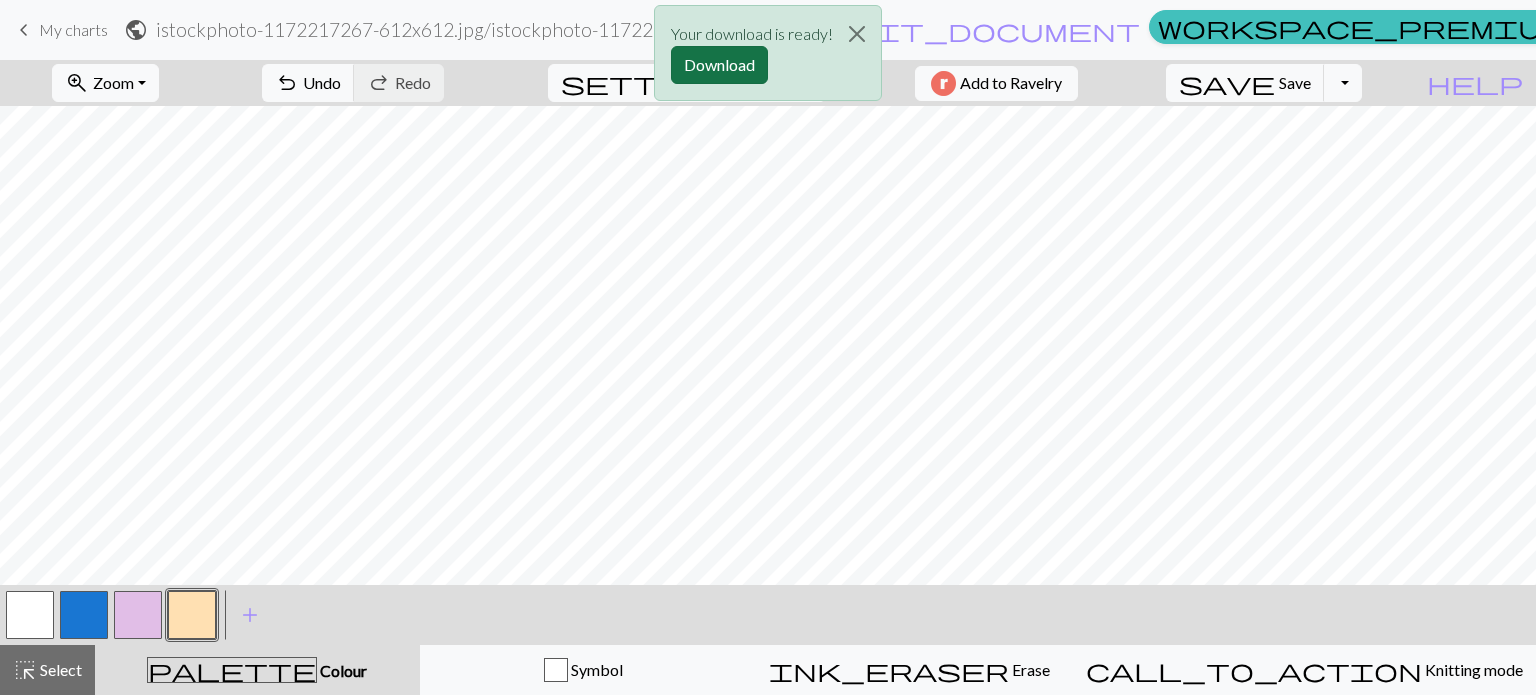click on "Download" at bounding box center (719, 65) 